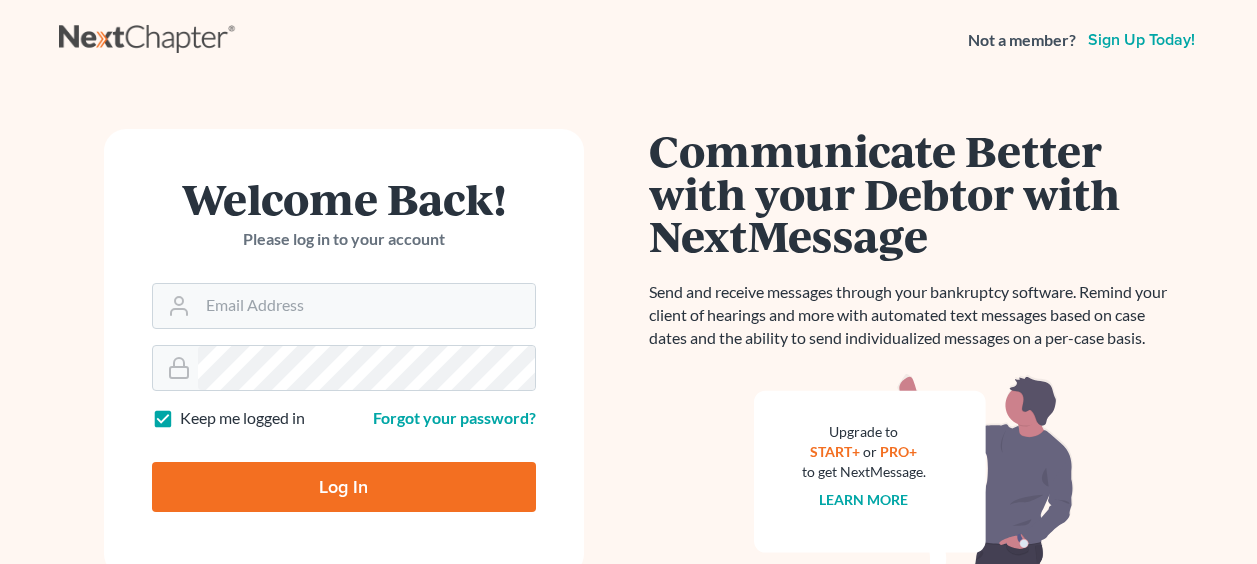 scroll, scrollTop: 0, scrollLeft: 0, axis: both 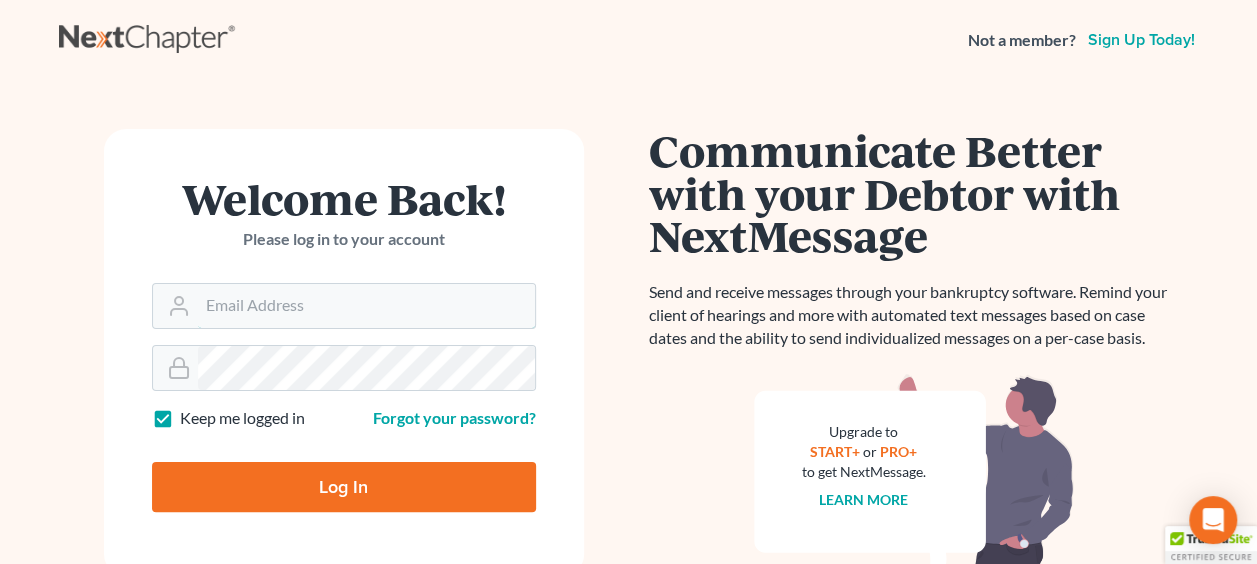 type on "[EMAIL]" 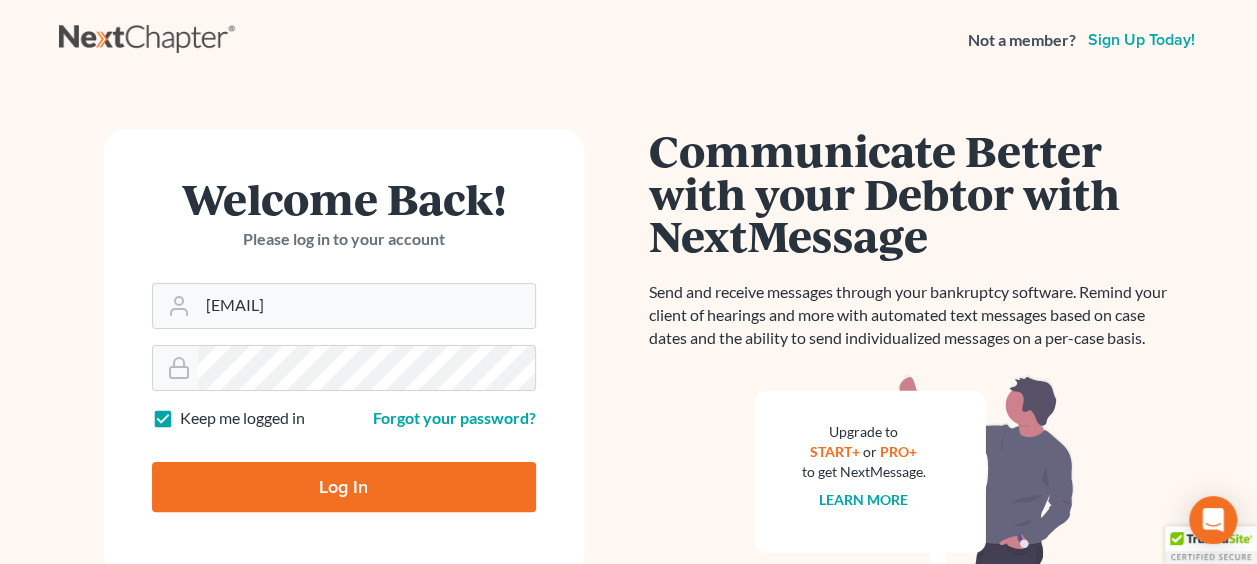 click on "Log In" at bounding box center (344, 487) 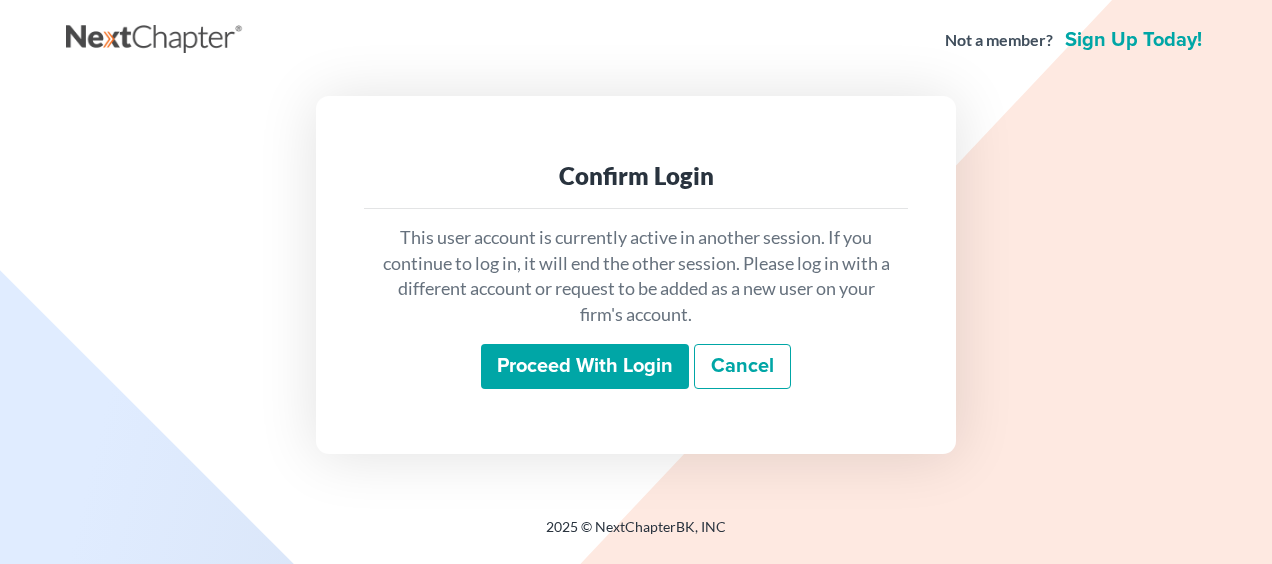 scroll, scrollTop: 0, scrollLeft: 0, axis: both 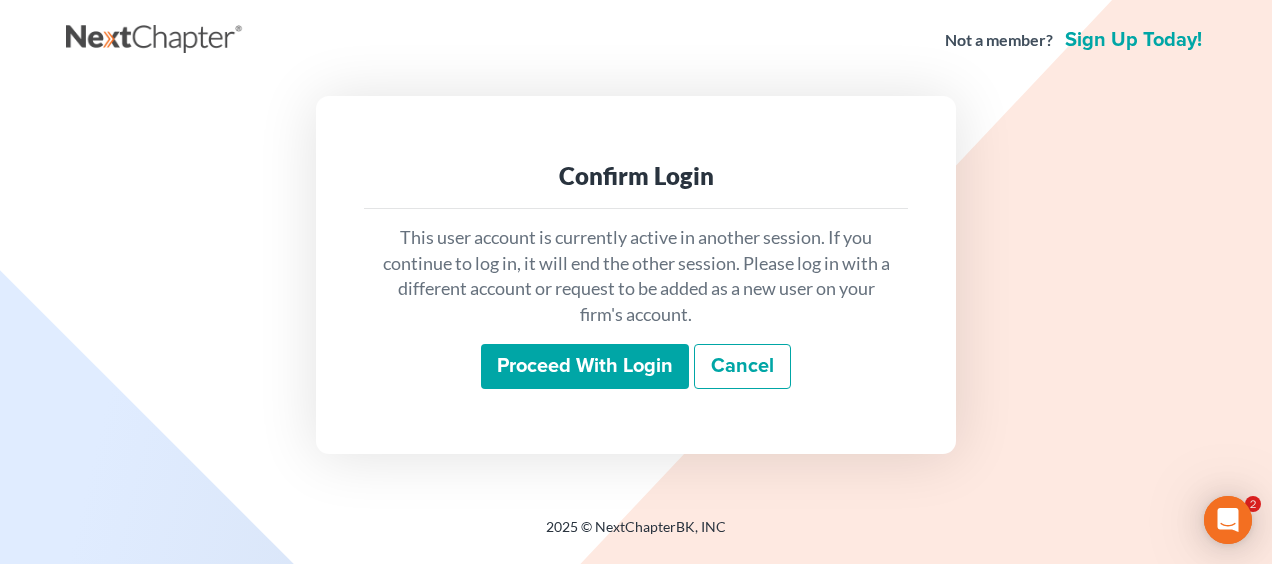 click on "Proceed with login" at bounding box center (585, 367) 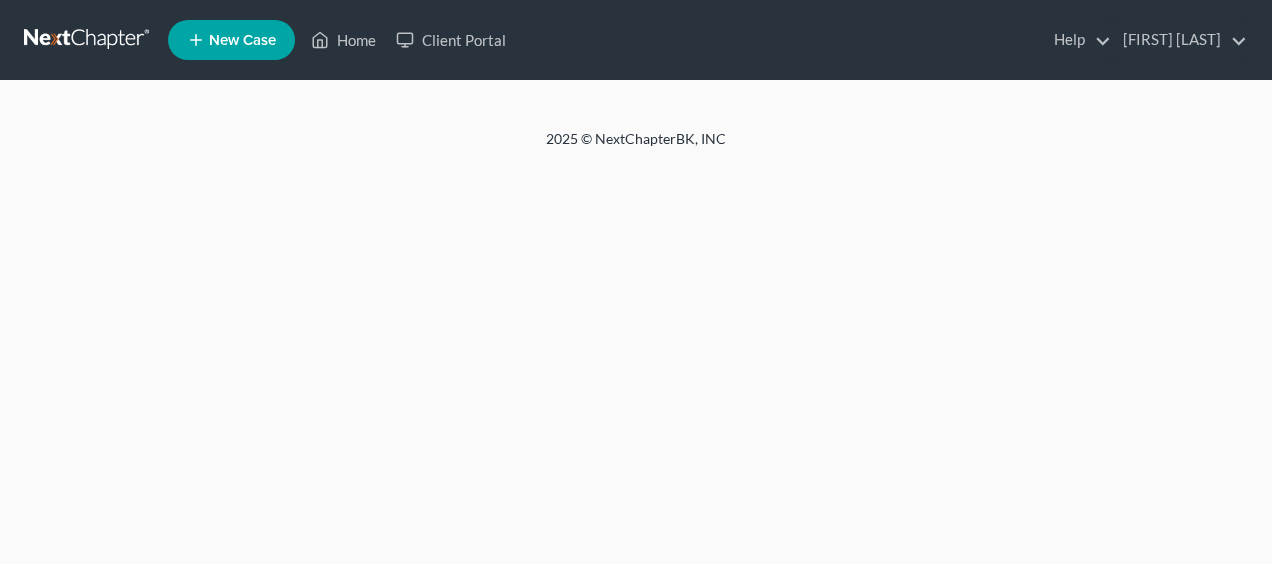 scroll, scrollTop: 0, scrollLeft: 0, axis: both 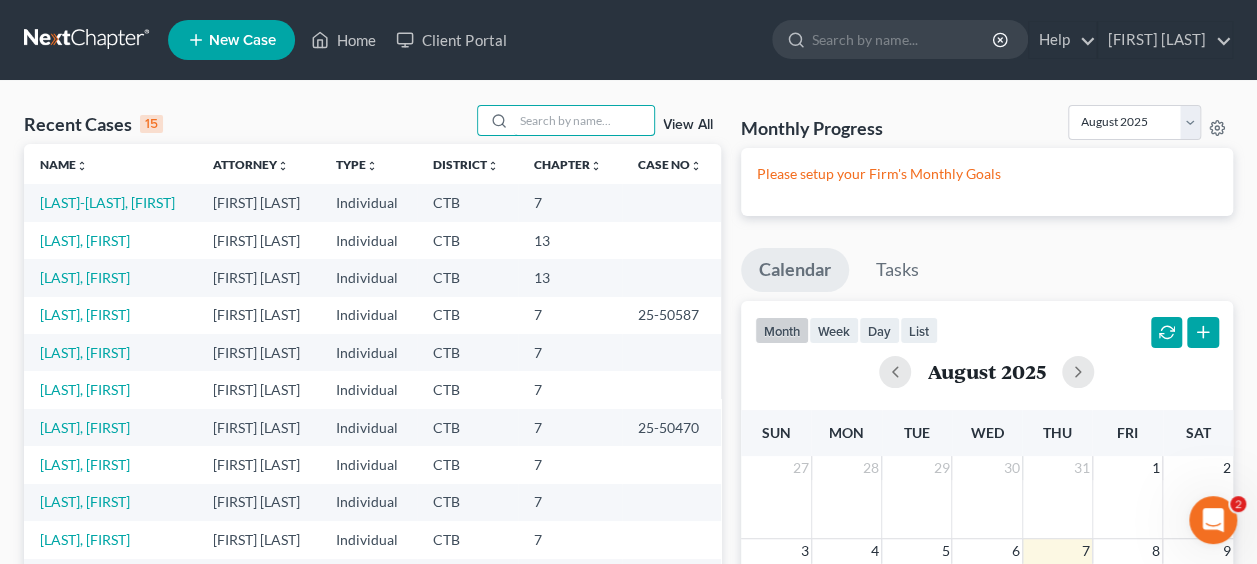 click at bounding box center (584, 120) 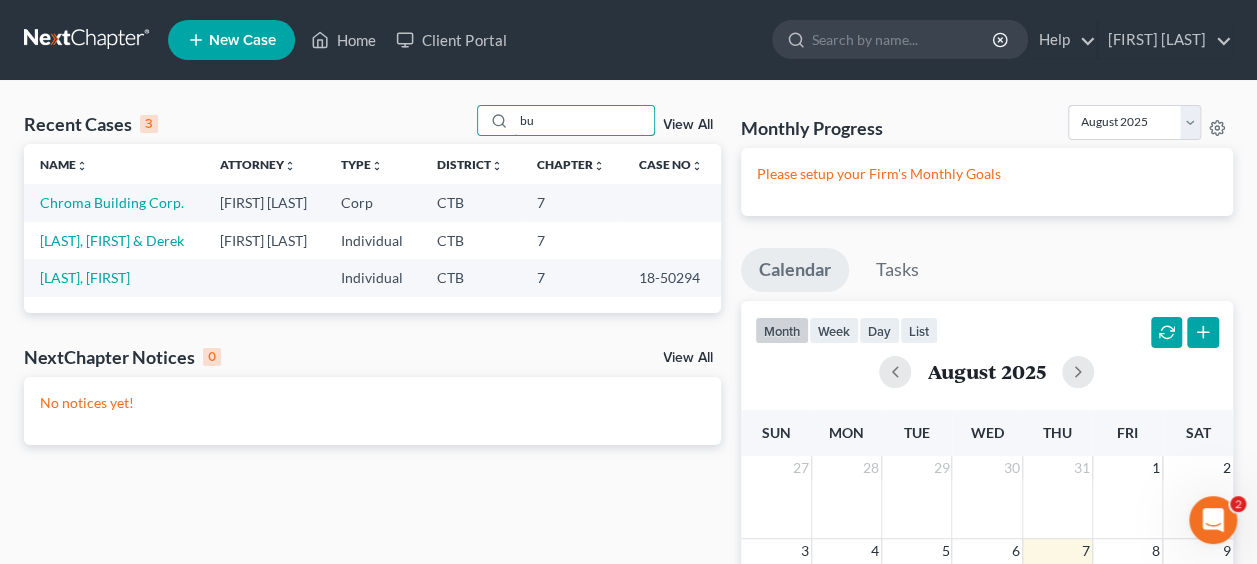click on "bu" at bounding box center [584, 120] 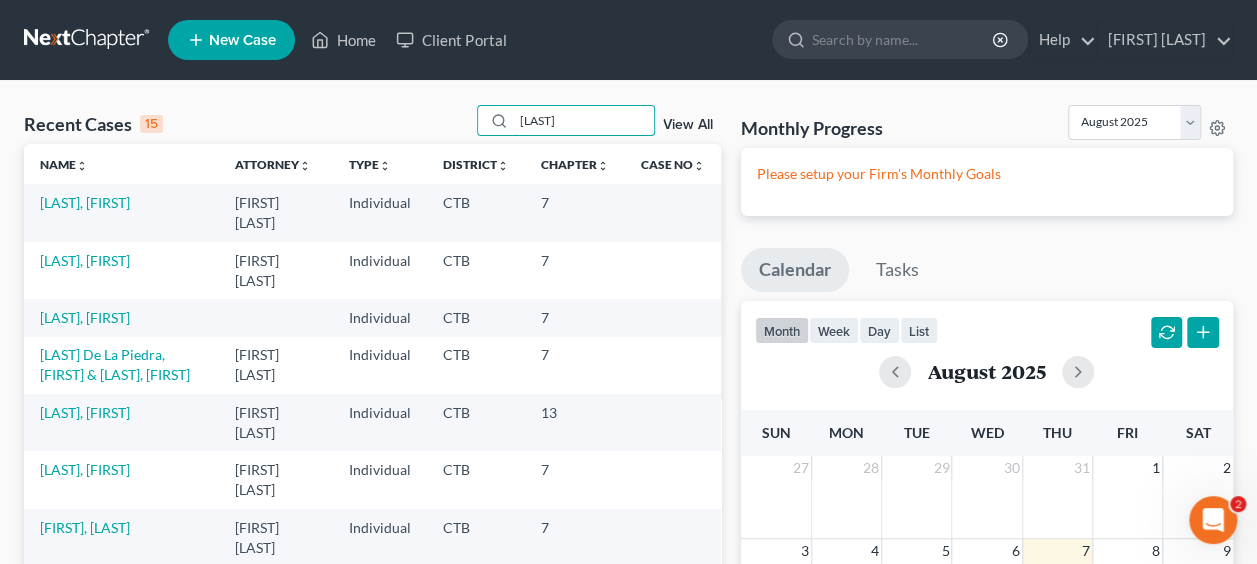 type on "[LAST]" 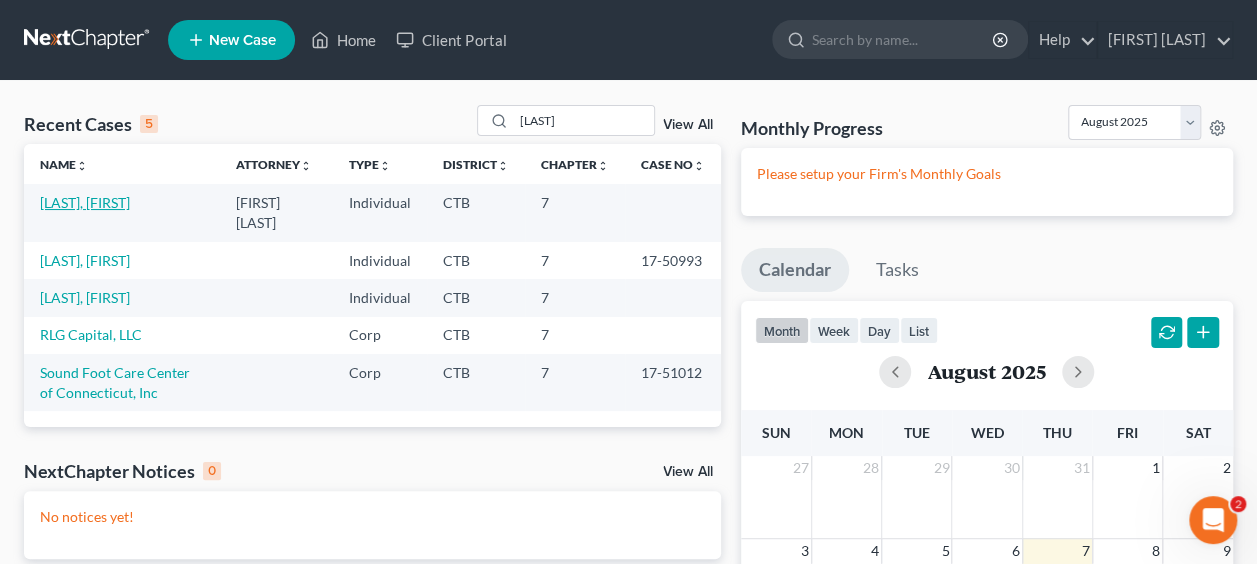 click on "[LAST], [FIRST]" at bounding box center (85, 202) 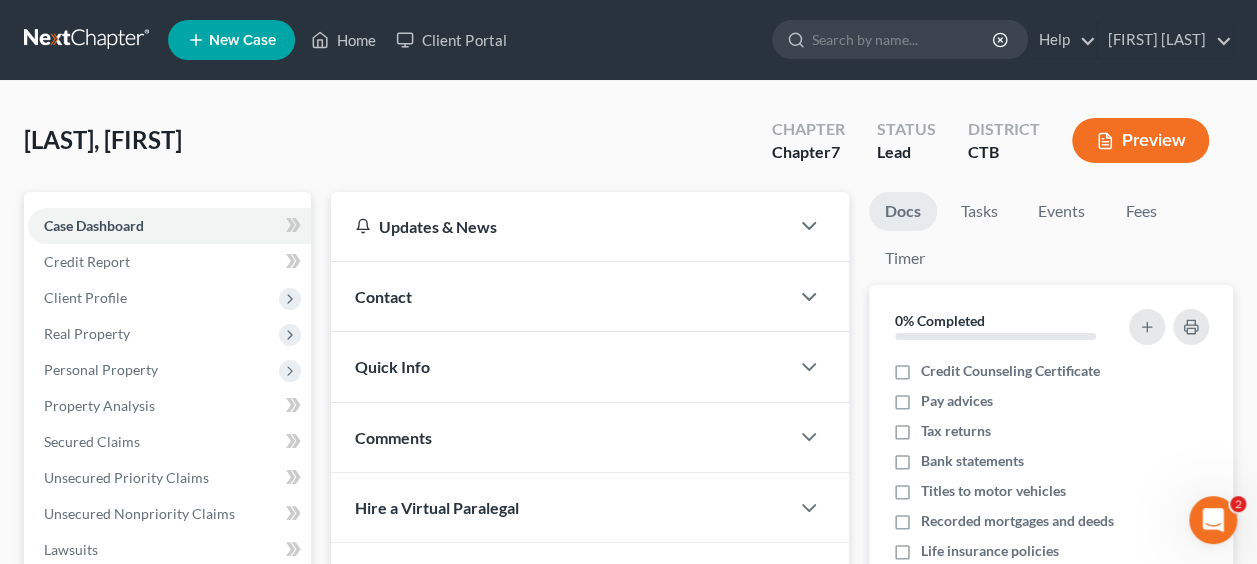 click on "Client Profile" at bounding box center [85, 297] 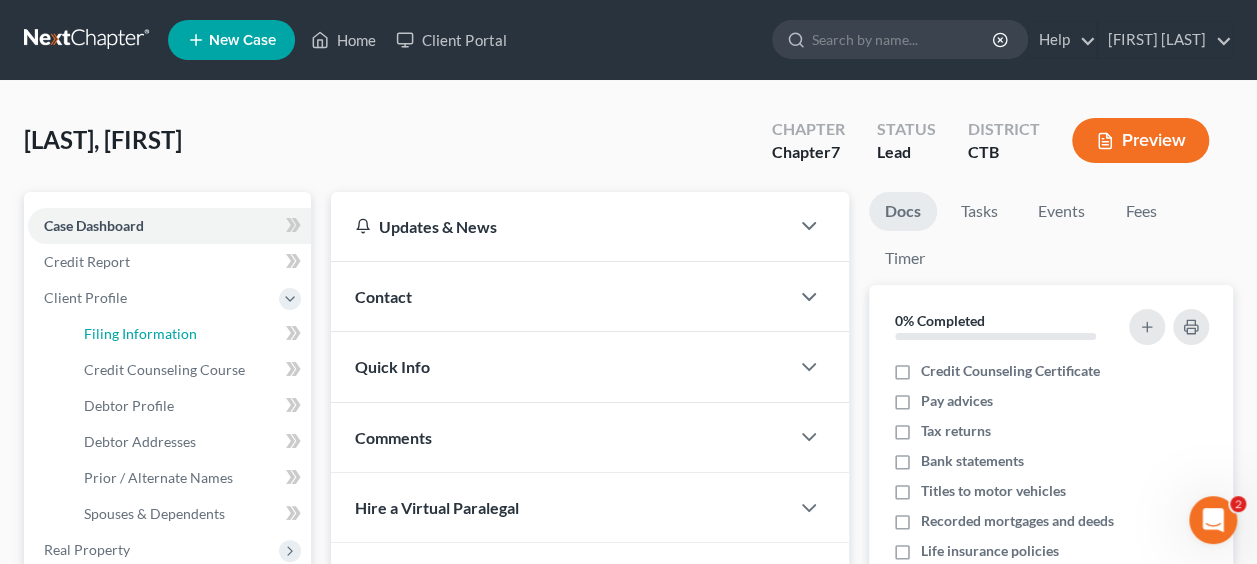 click on "Filing Information" at bounding box center (140, 333) 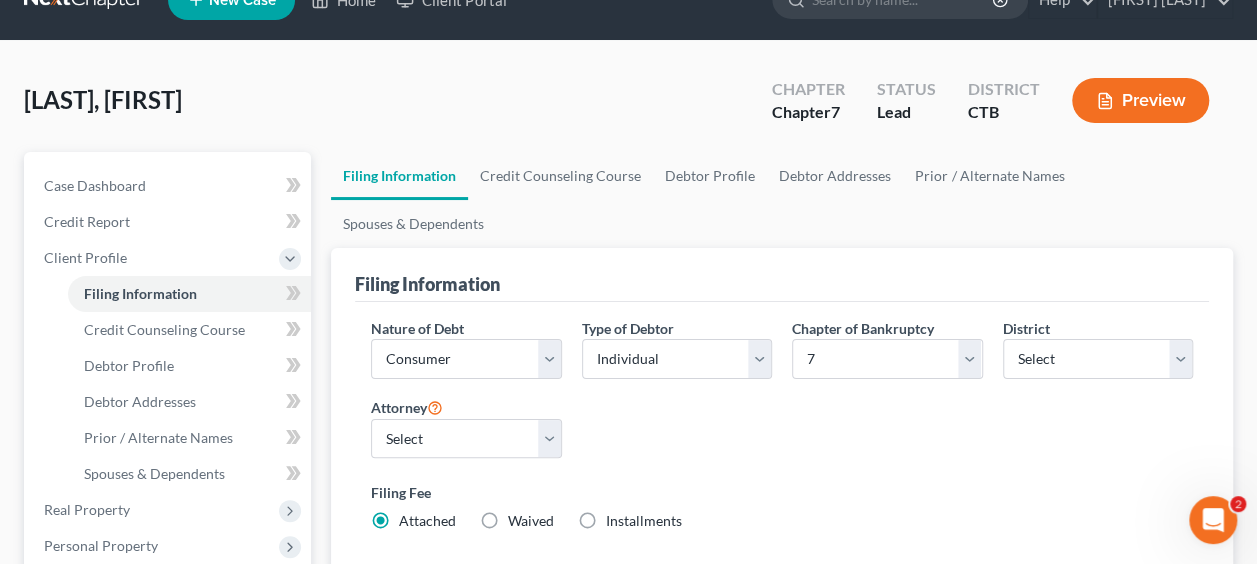scroll, scrollTop: 0, scrollLeft: 0, axis: both 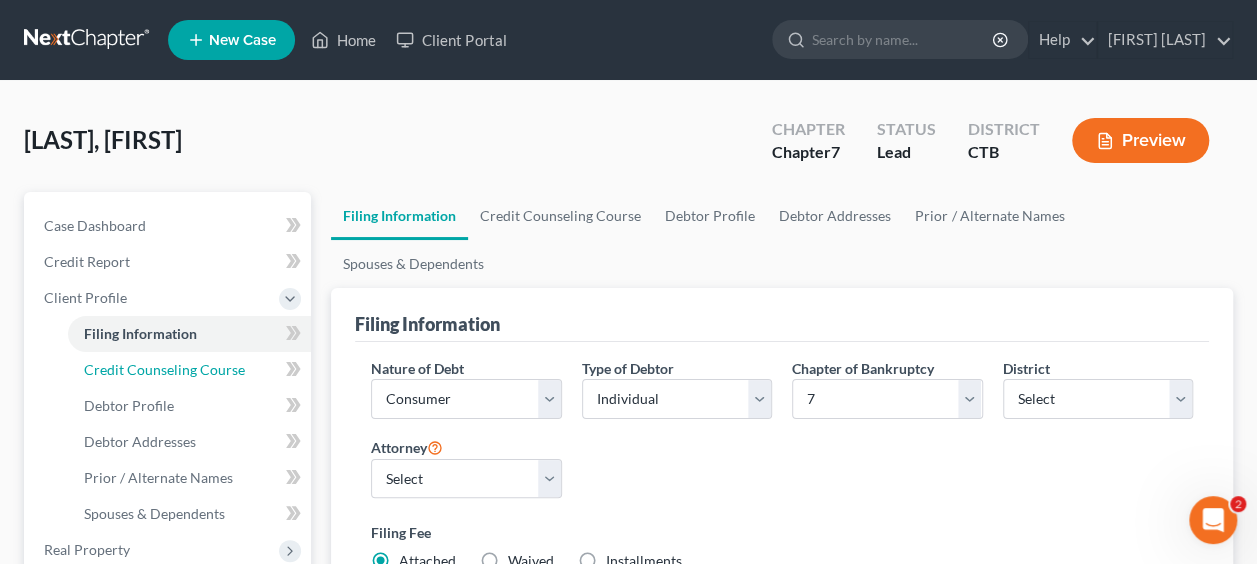 click on "Credit Counseling Course" at bounding box center (189, 370) 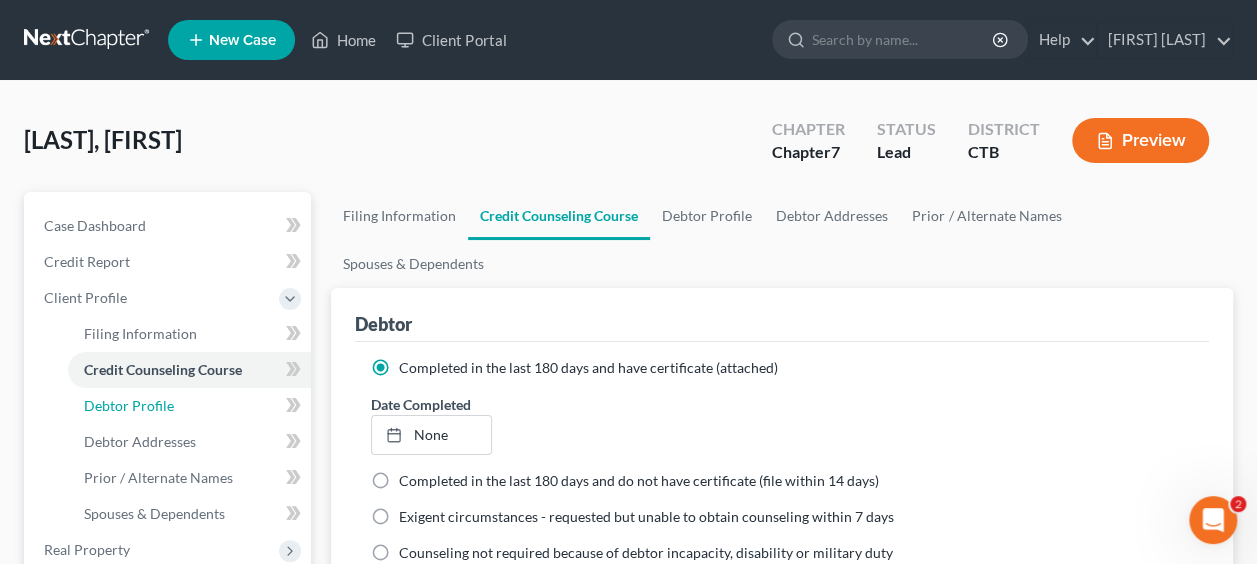 click on "Debtor Profile" at bounding box center [189, 406] 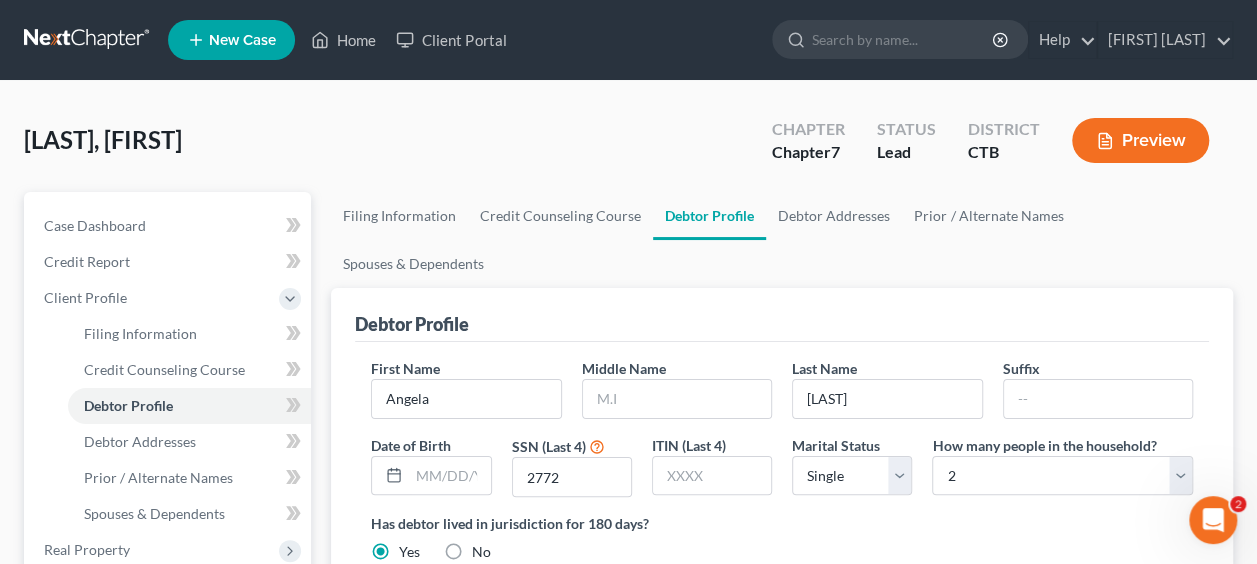 scroll, scrollTop: 333, scrollLeft: 0, axis: vertical 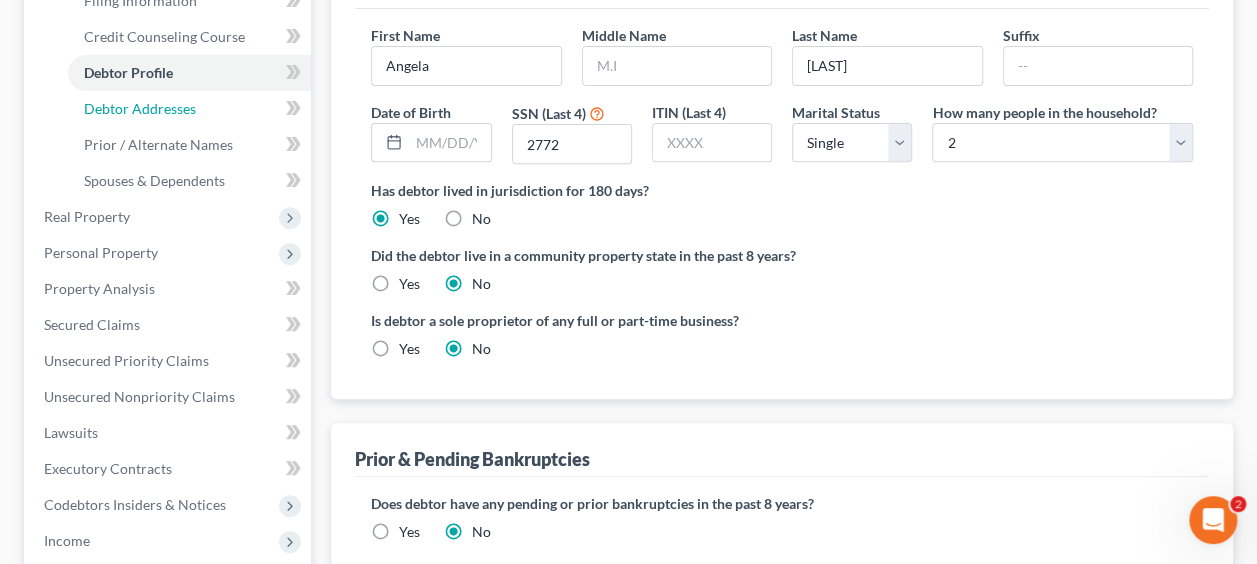 click on "Debtor Addresses" at bounding box center [140, 108] 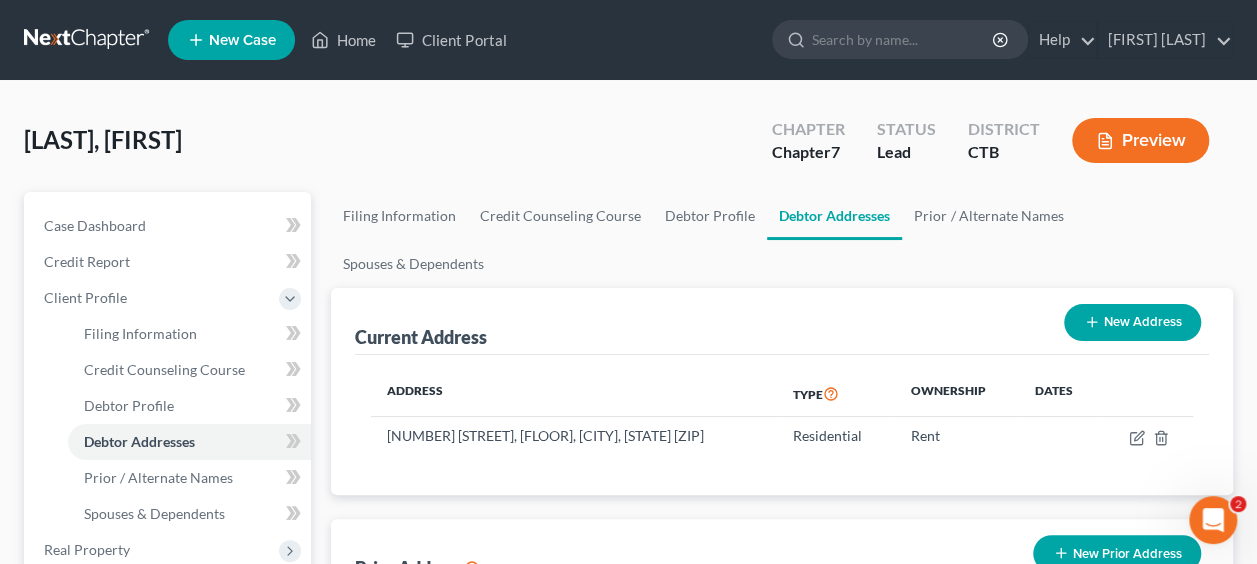scroll, scrollTop: 333, scrollLeft: 0, axis: vertical 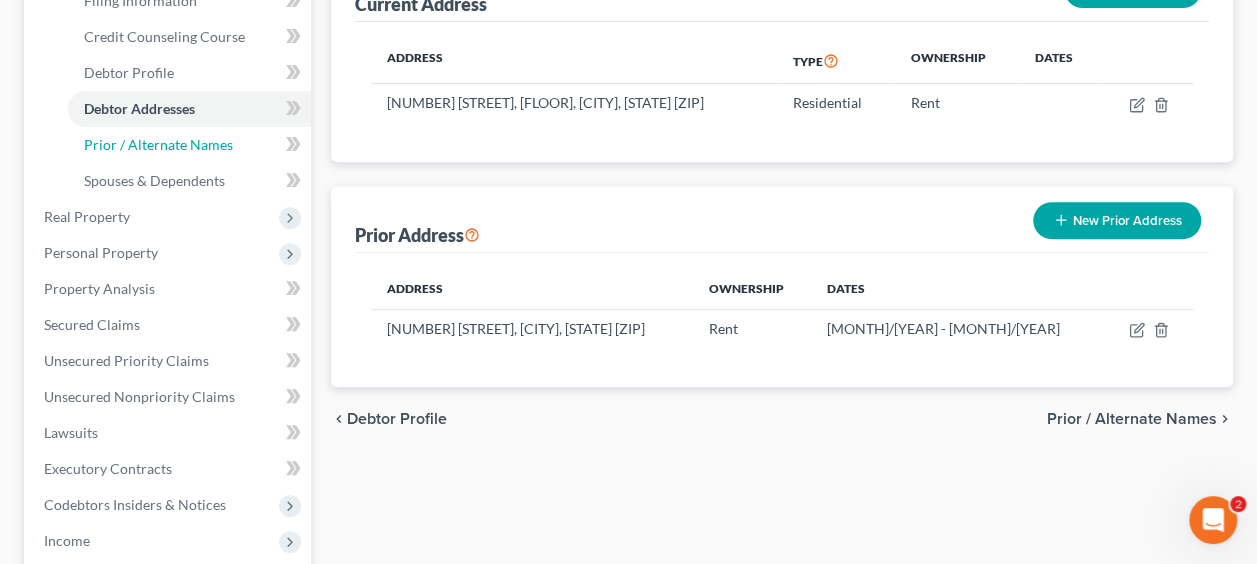 click on "Prior / Alternate Names" at bounding box center (158, 144) 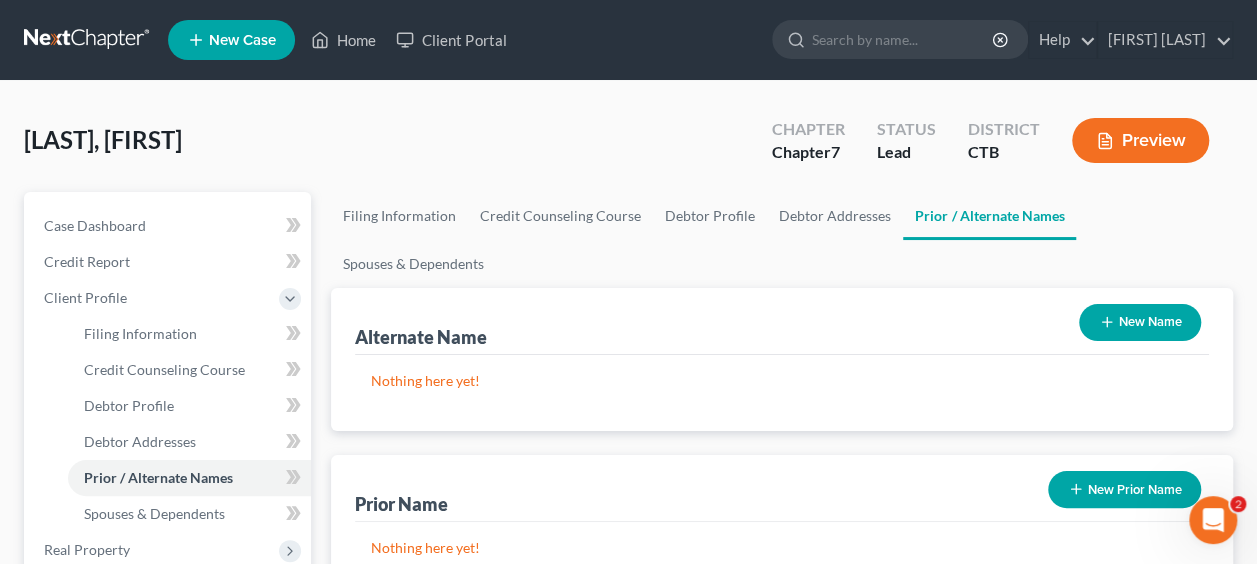 scroll, scrollTop: 333, scrollLeft: 0, axis: vertical 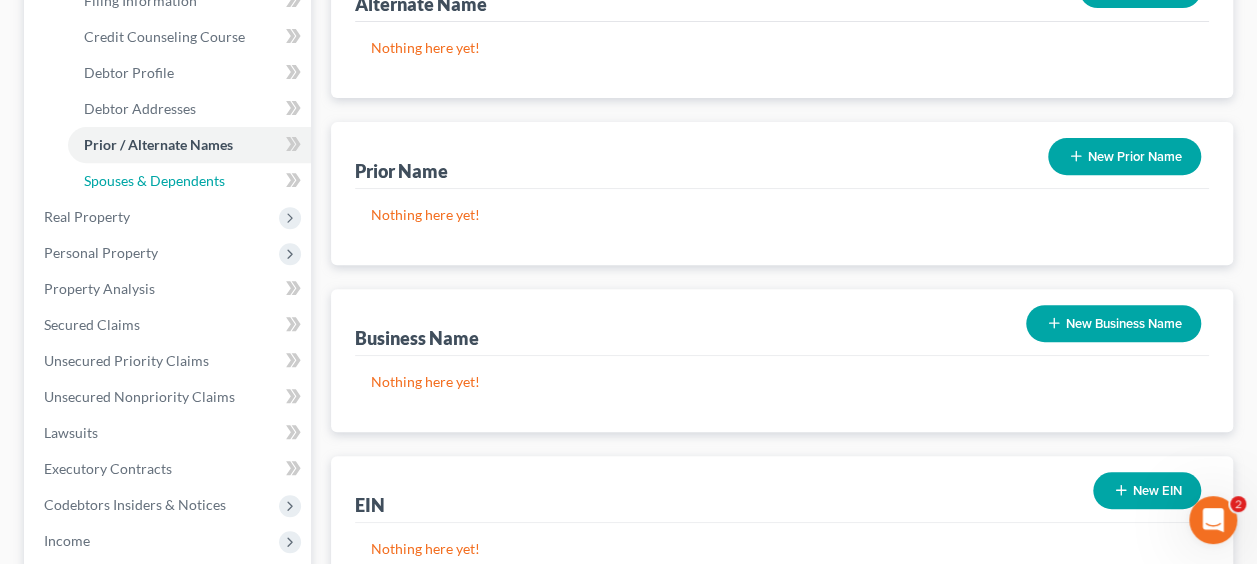 click on "Spouses & Dependents" at bounding box center [154, 180] 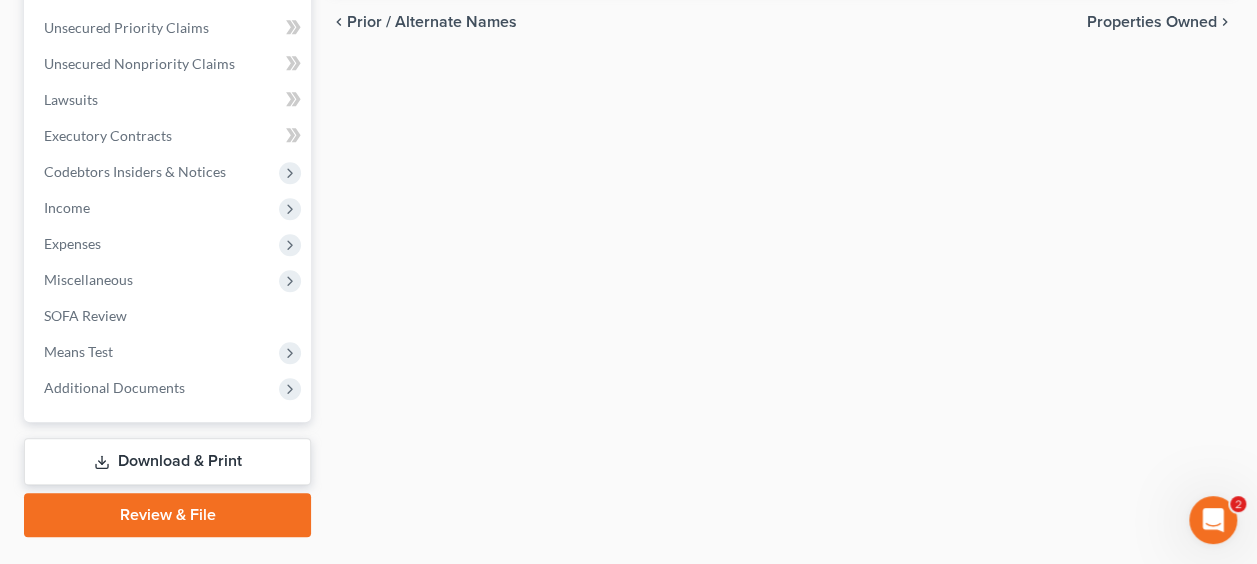 scroll, scrollTop: 333, scrollLeft: 0, axis: vertical 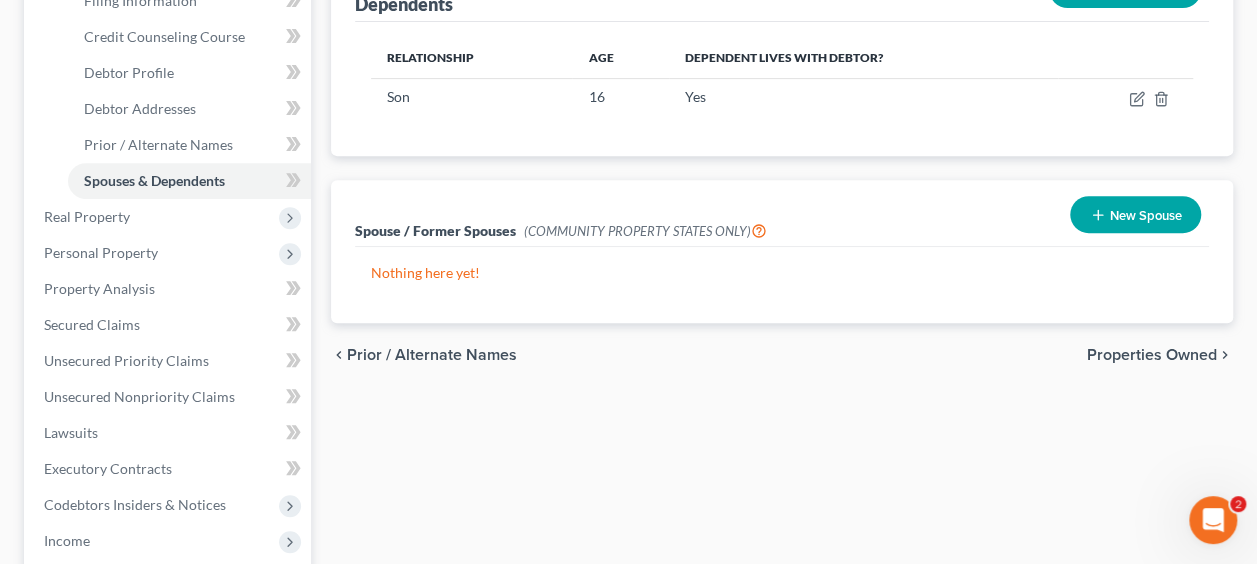 click on "Real Property" at bounding box center [87, 216] 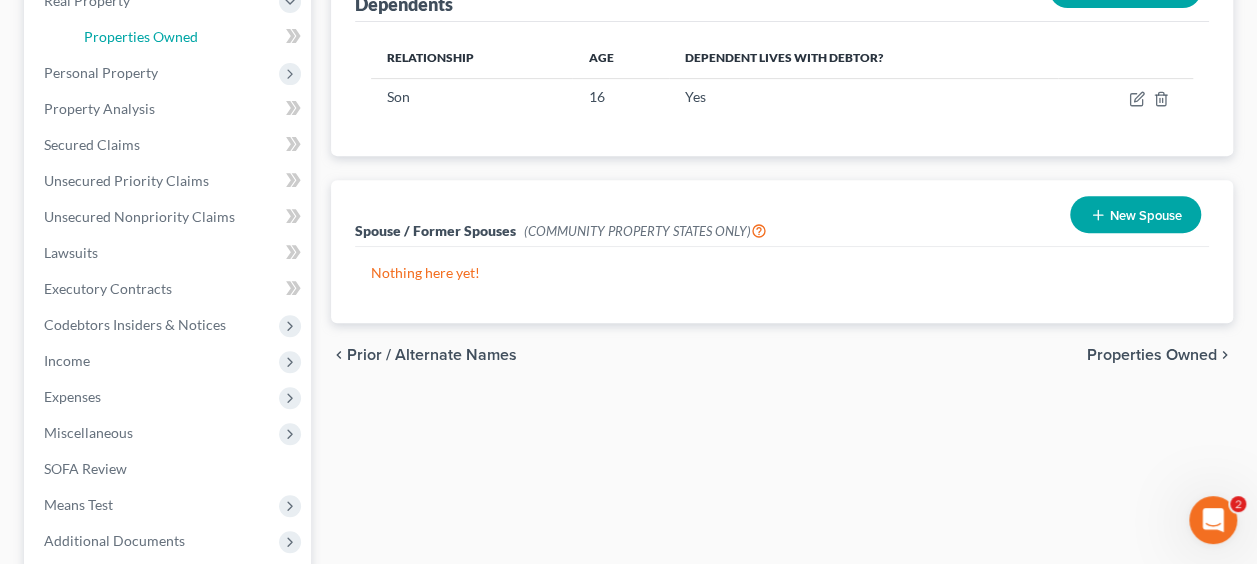 click on "Properties Owned" at bounding box center (141, 36) 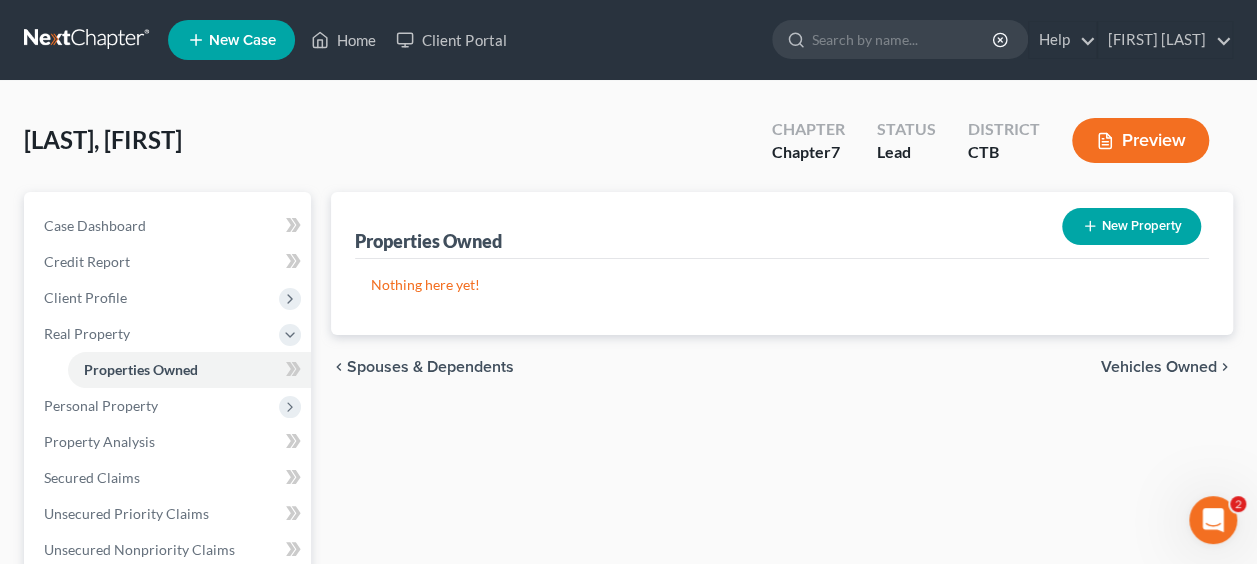 scroll, scrollTop: 333, scrollLeft: 0, axis: vertical 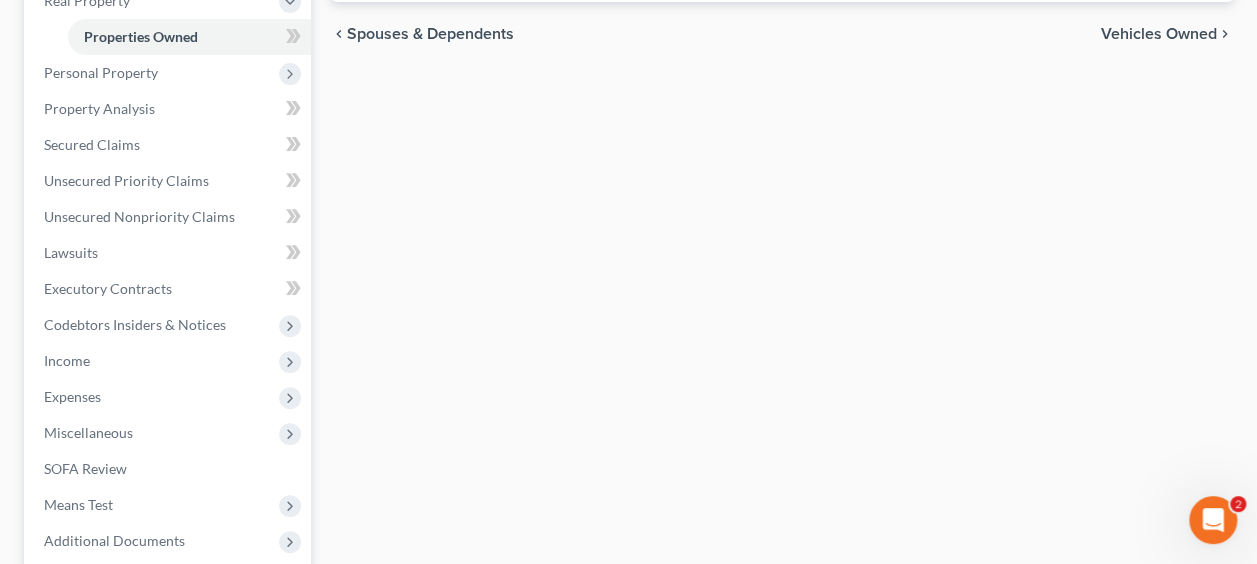 click on "Personal Property" at bounding box center (101, 72) 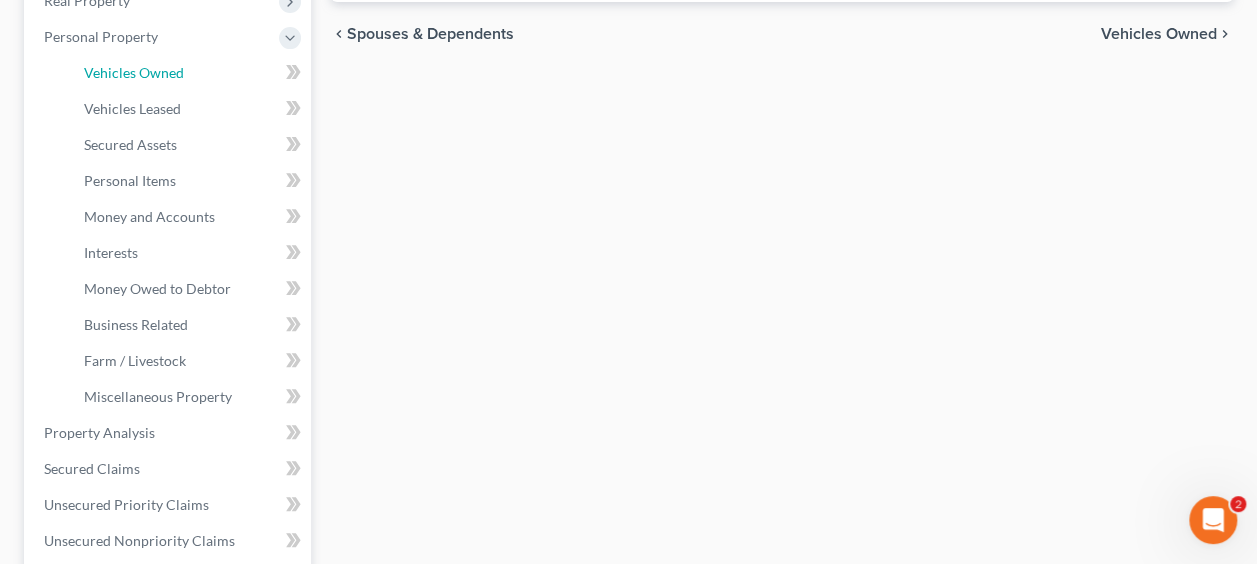 click on "Vehicles Owned" at bounding box center [134, 72] 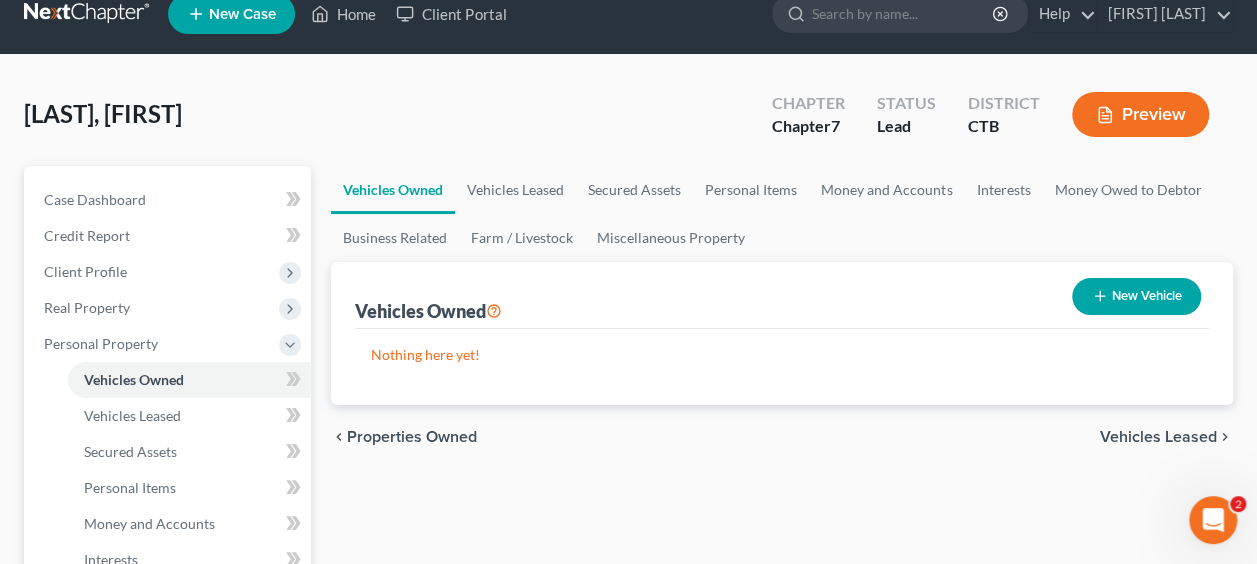 scroll, scrollTop: 0, scrollLeft: 0, axis: both 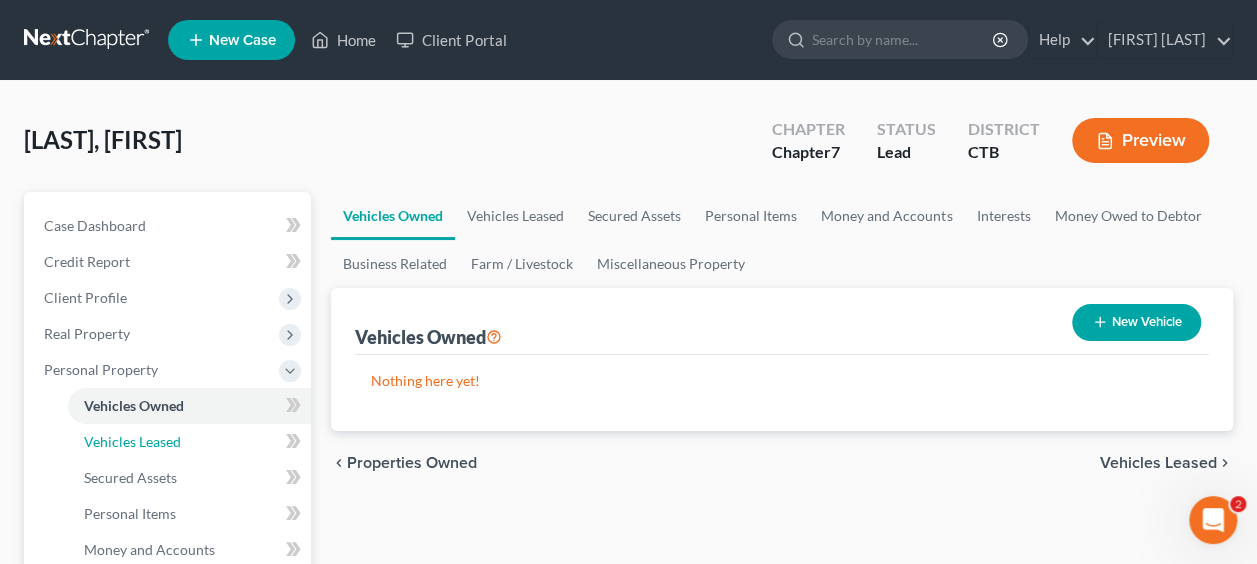 click on "Vehicles Leased" at bounding box center [132, 441] 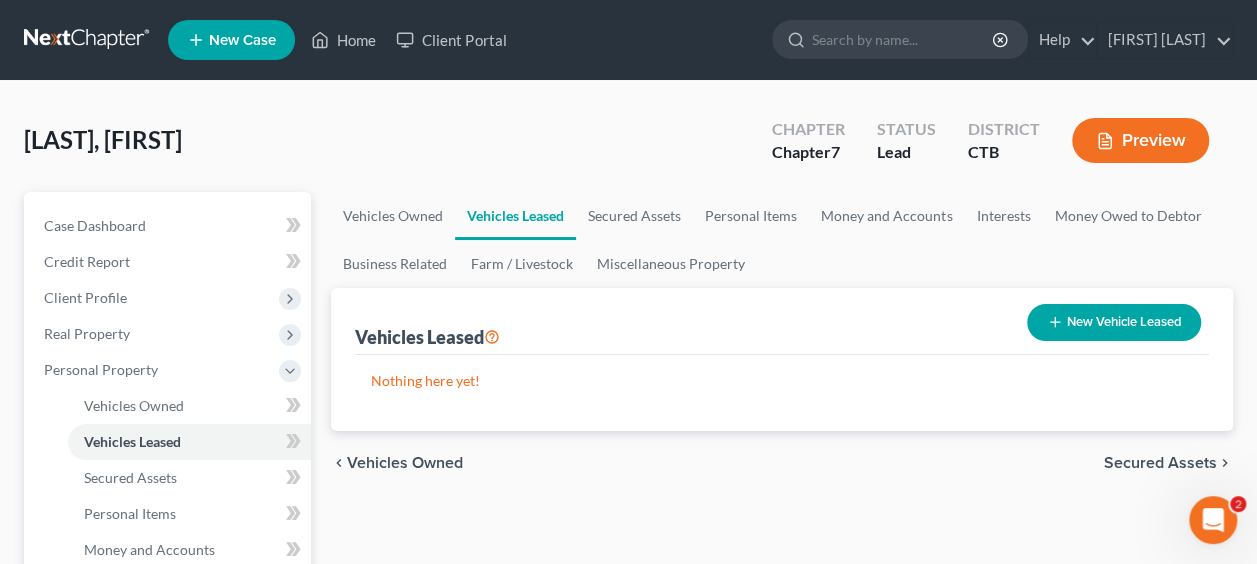 scroll, scrollTop: 333, scrollLeft: 0, axis: vertical 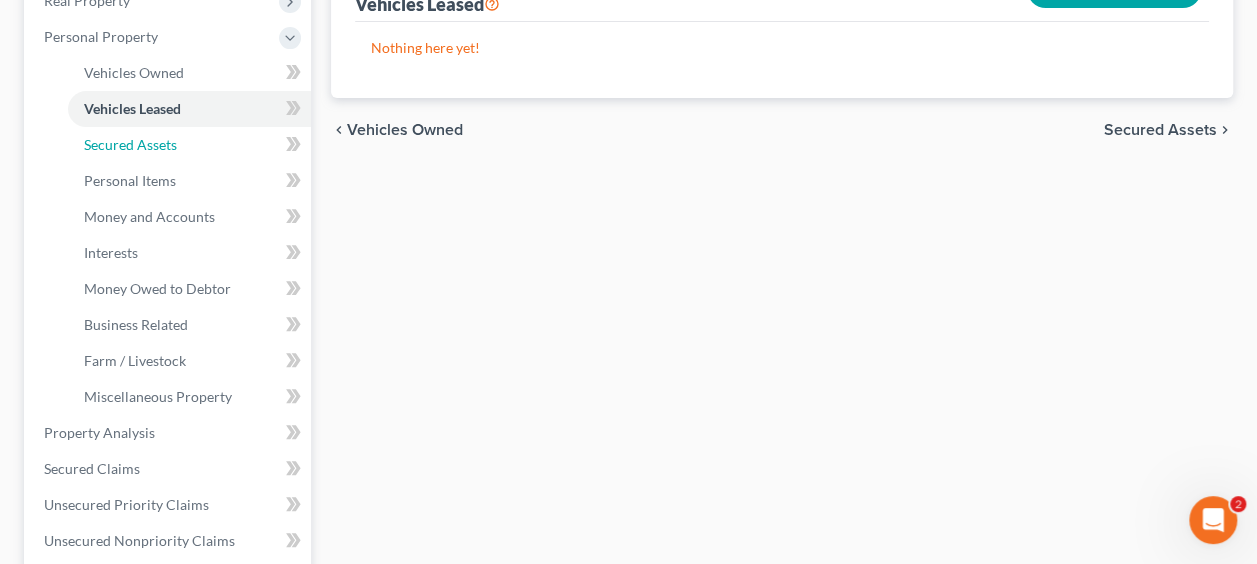 click on "Secured Assets" at bounding box center (130, 144) 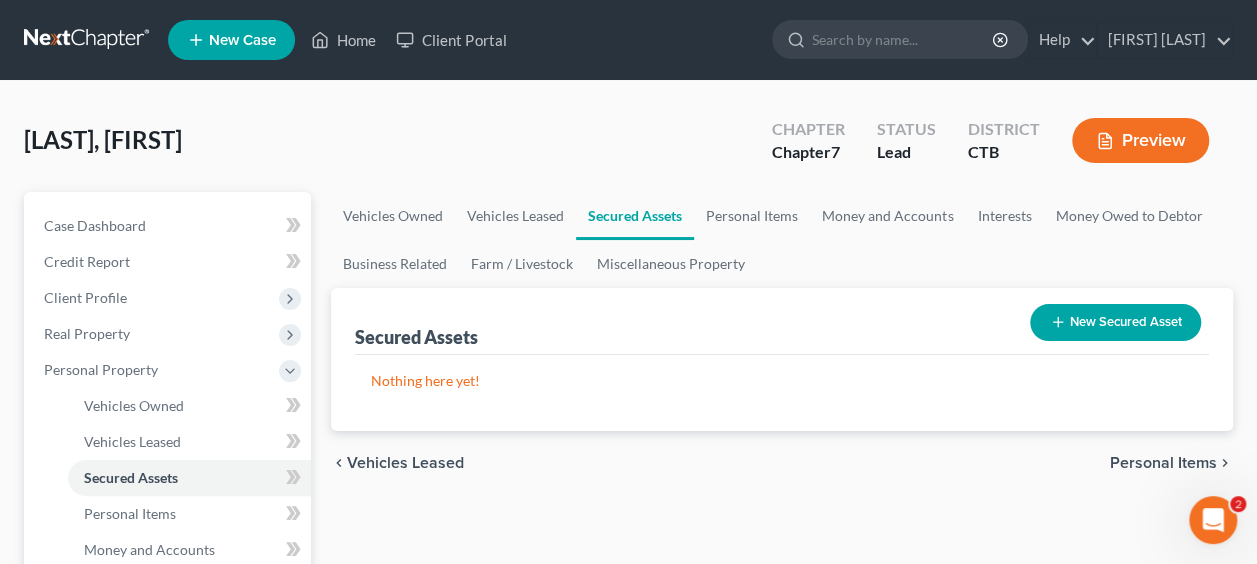 scroll, scrollTop: 333, scrollLeft: 0, axis: vertical 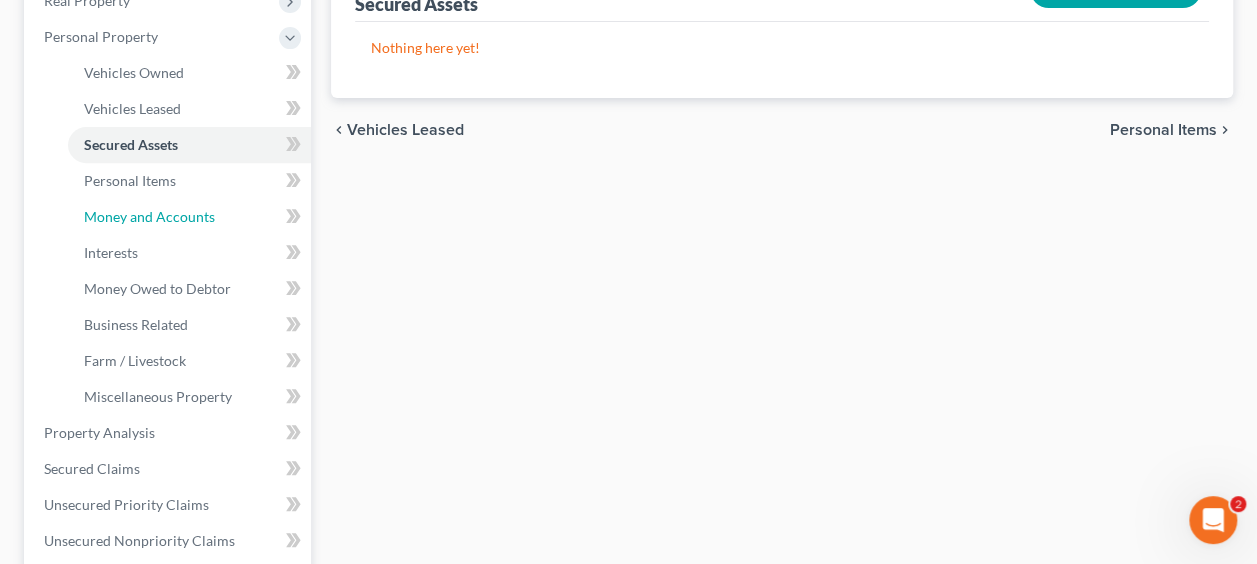 click on "Money and Accounts" at bounding box center (149, 216) 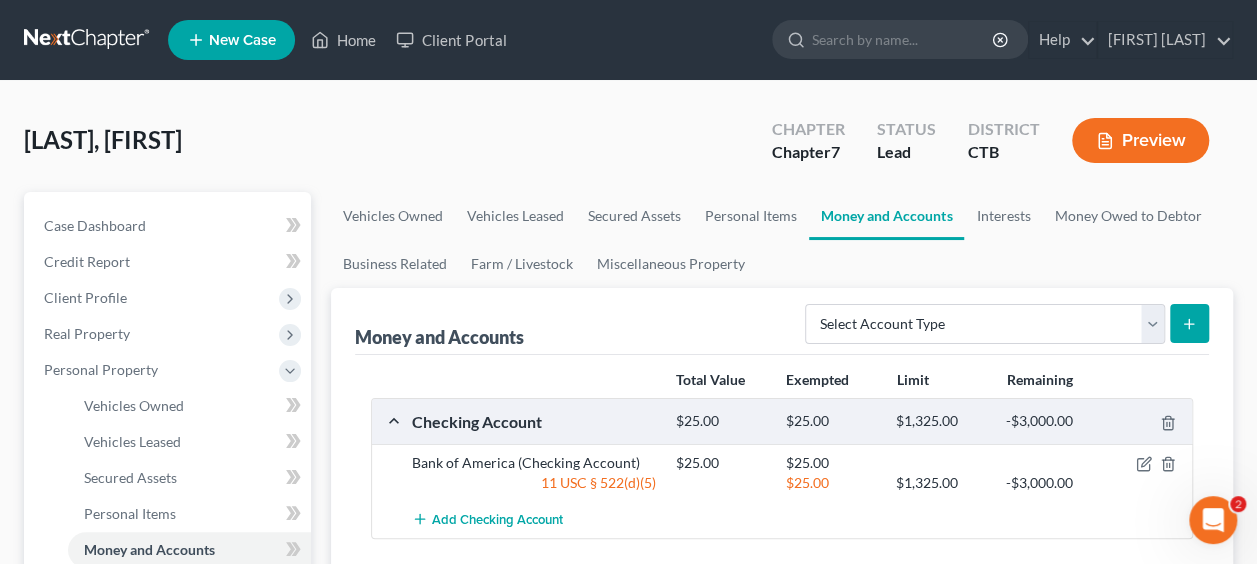 scroll, scrollTop: 333, scrollLeft: 0, axis: vertical 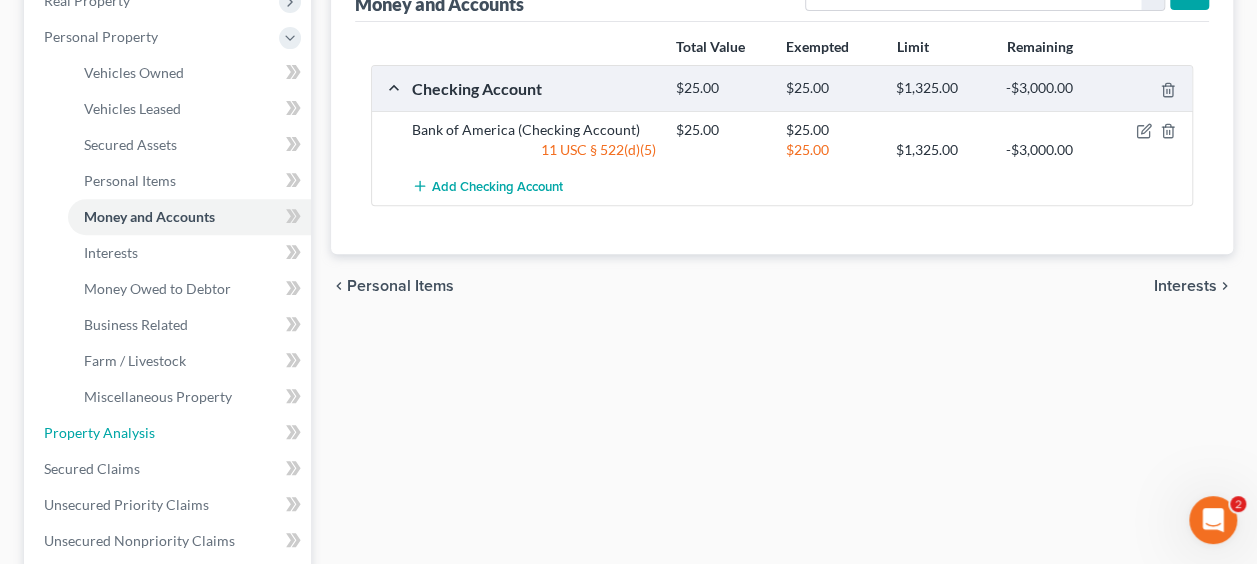 click on "Property Analysis" at bounding box center (99, 432) 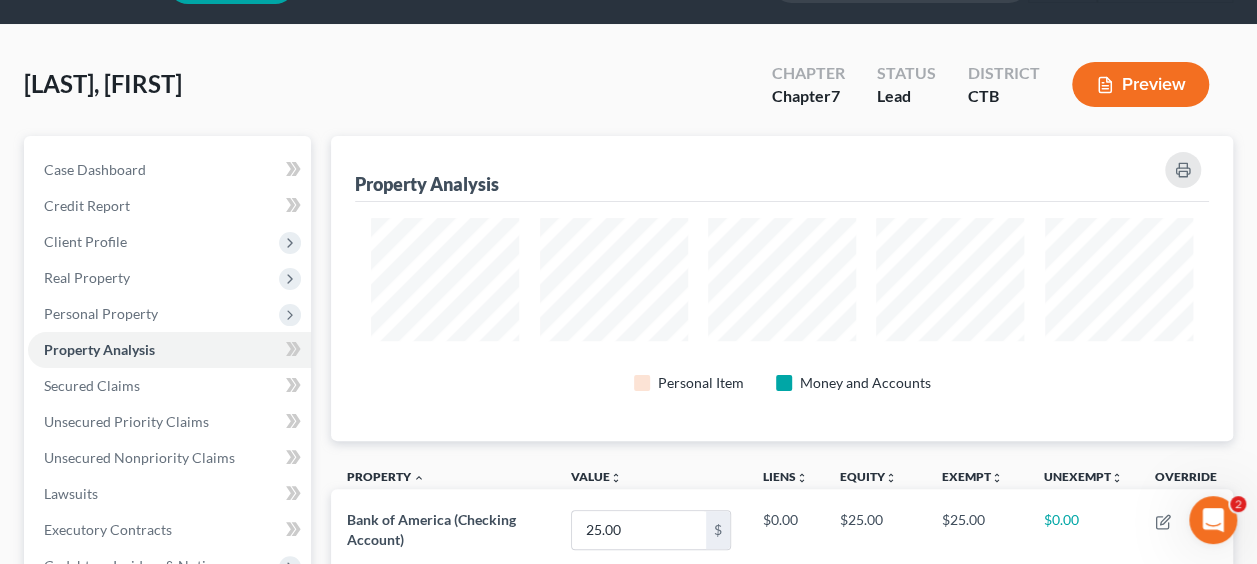 scroll, scrollTop: 0, scrollLeft: 0, axis: both 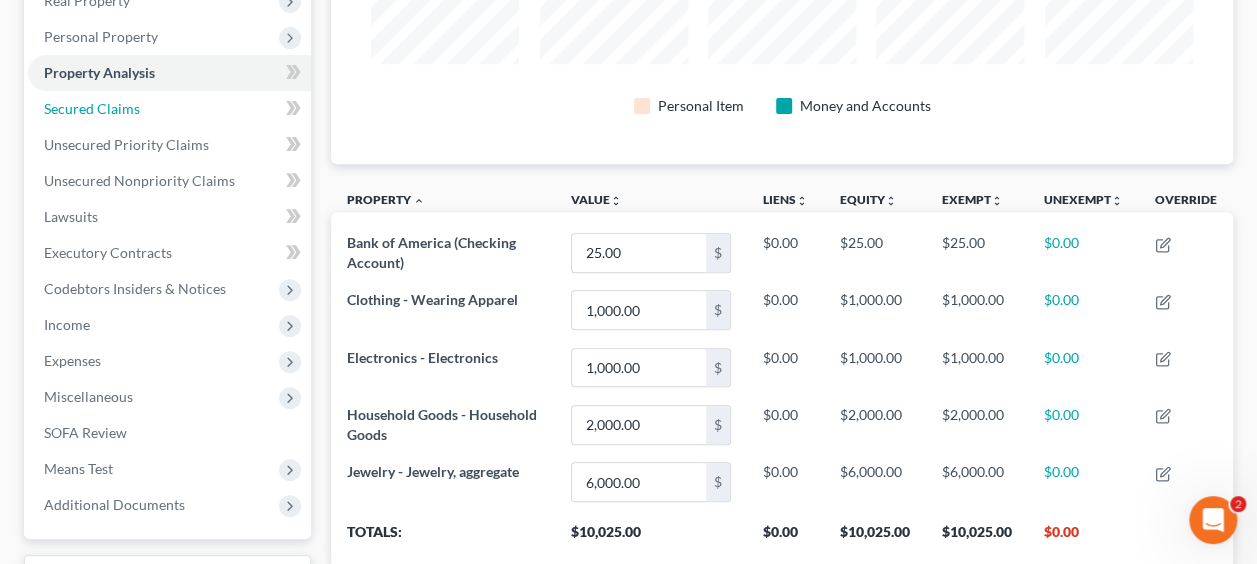 click on "Secured Claims" at bounding box center (92, 108) 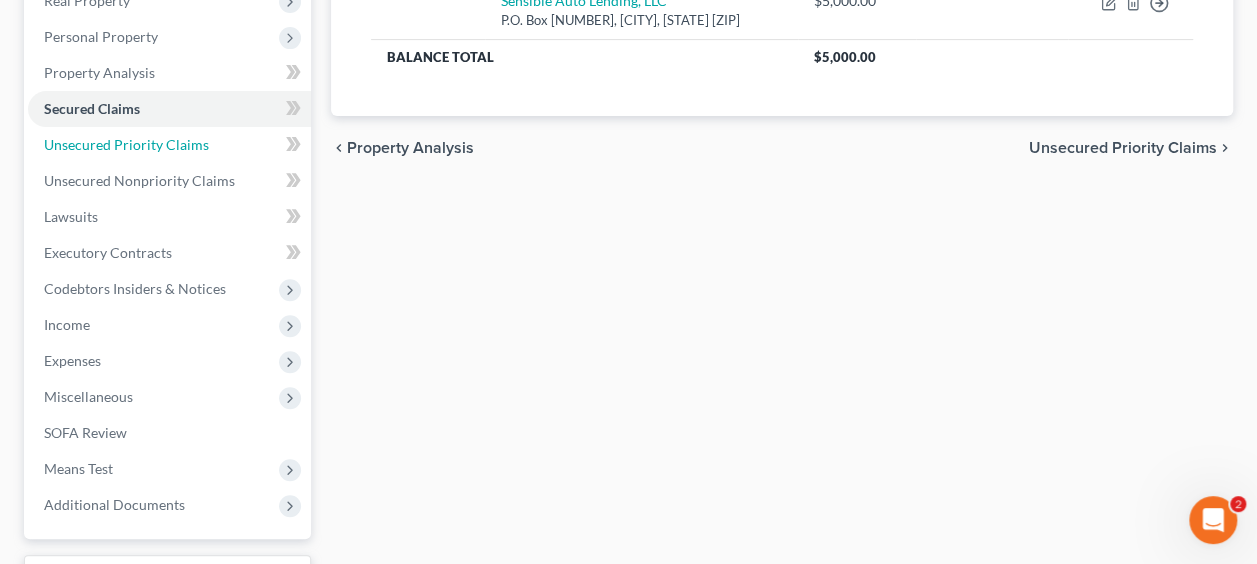 click on "Unsecured Priority Claims" at bounding box center (126, 144) 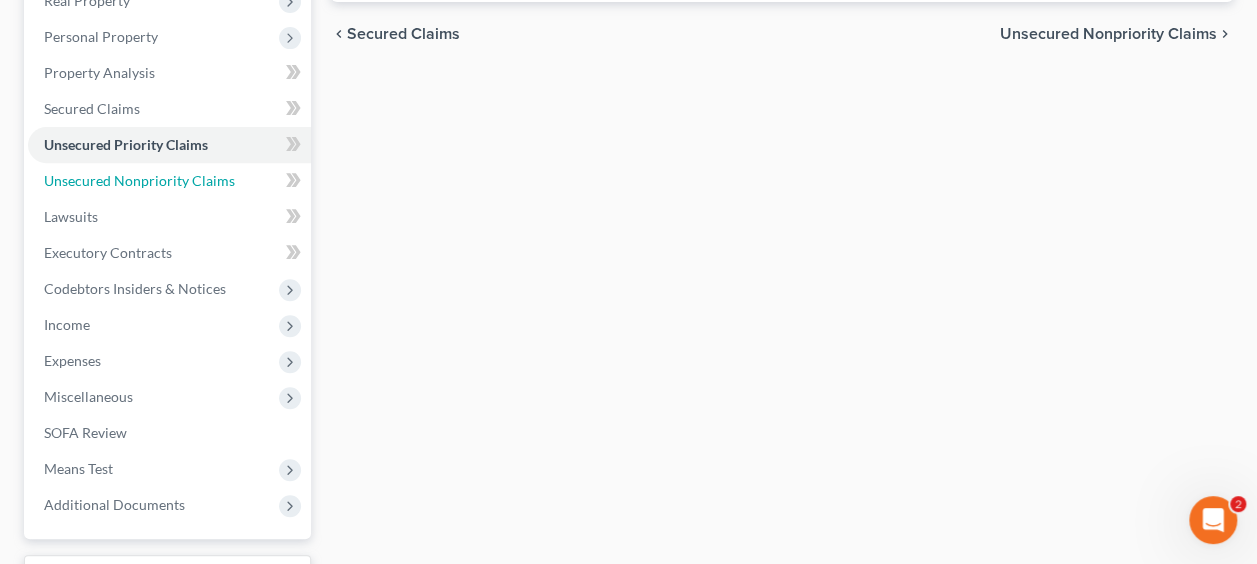 click on "Unsecured Nonpriority Claims" at bounding box center (169, 181) 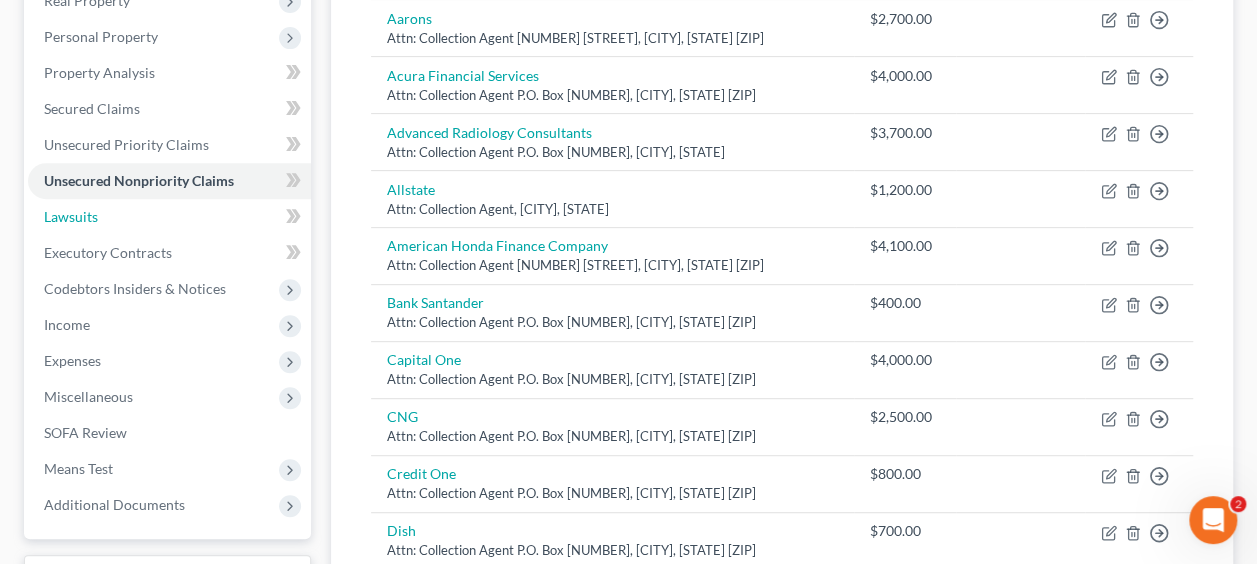 click on "Lawsuits" at bounding box center [71, 216] 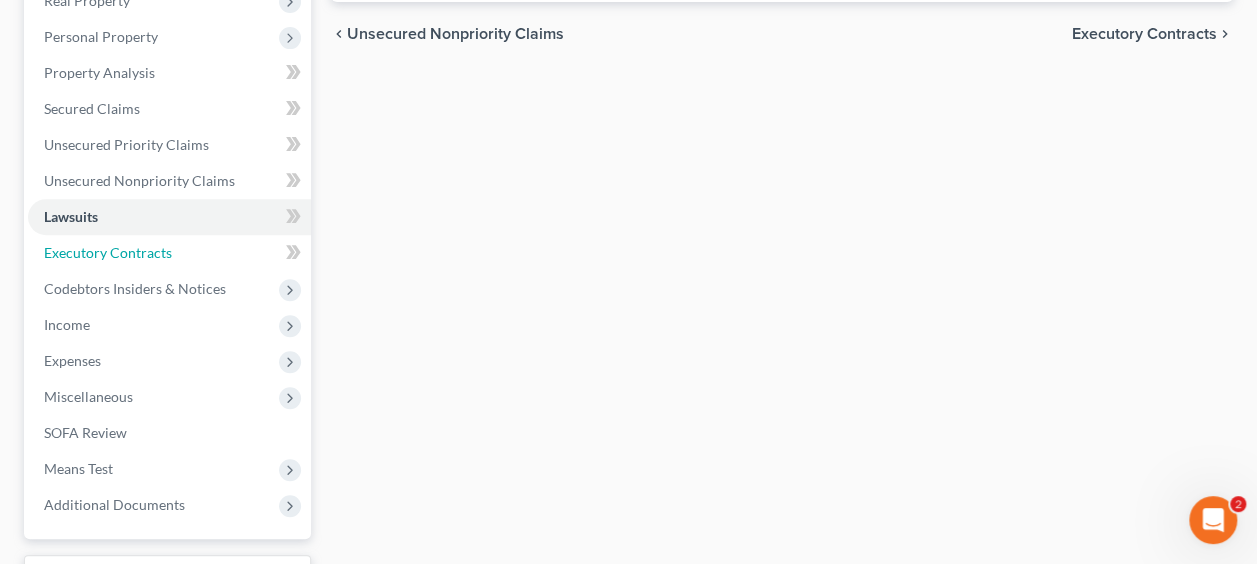 click on "Executory Contracts" at bounding box center [108, 252] 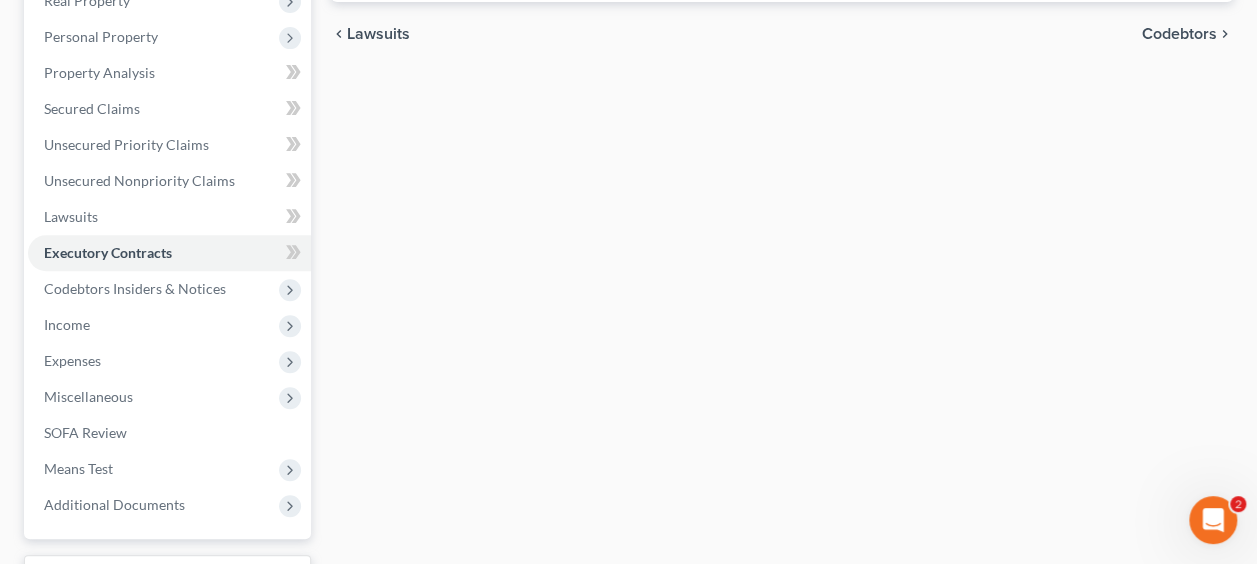click on "Codebtors Insiders & Notices" at bounding box center (135, 288) 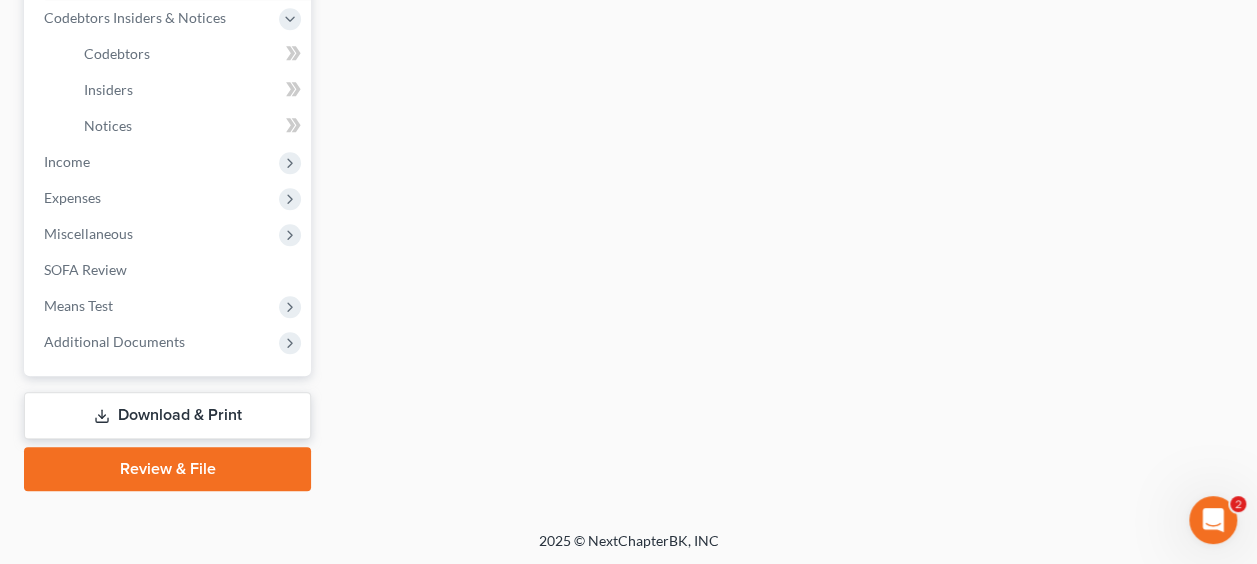 click on "Income" at bounding box center [169, 162] 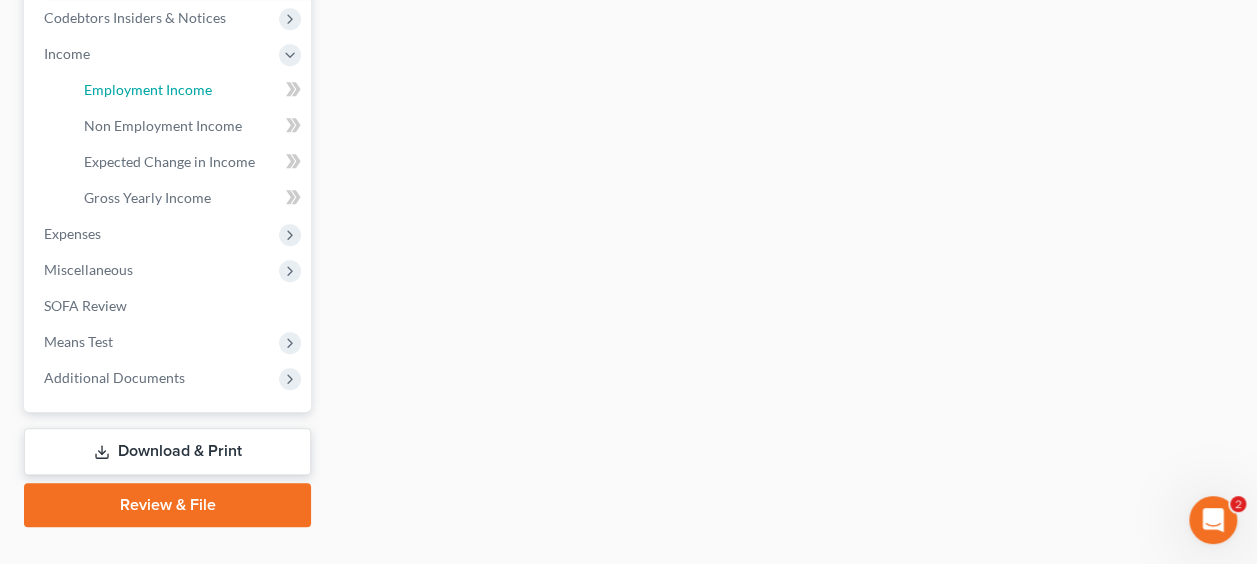 click on "Employment Income" at bounding box center [148, 89] 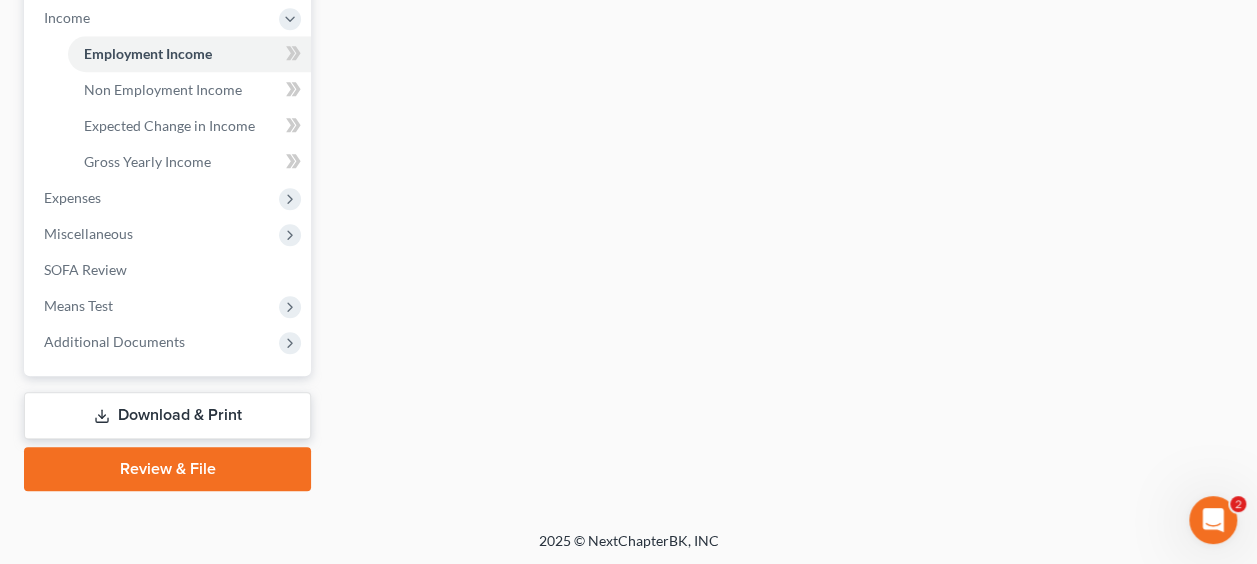 click on "Miscellaneous" at bounding box center (88, 233) 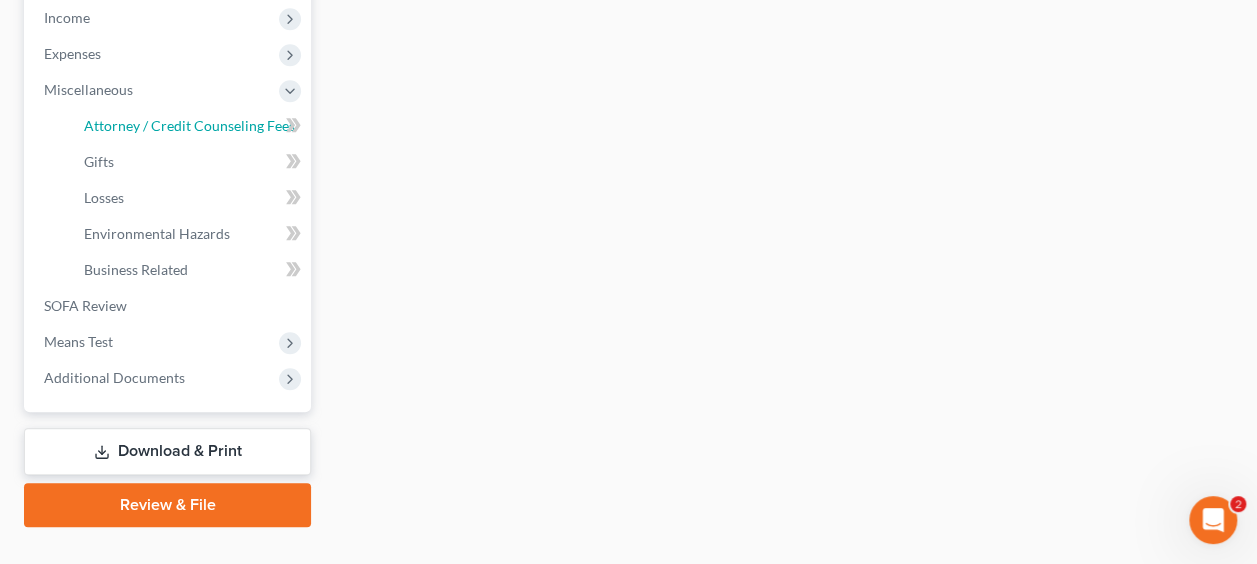 click on "Attorney / Credit Counseling Fees" at bounding box center (189, 125) 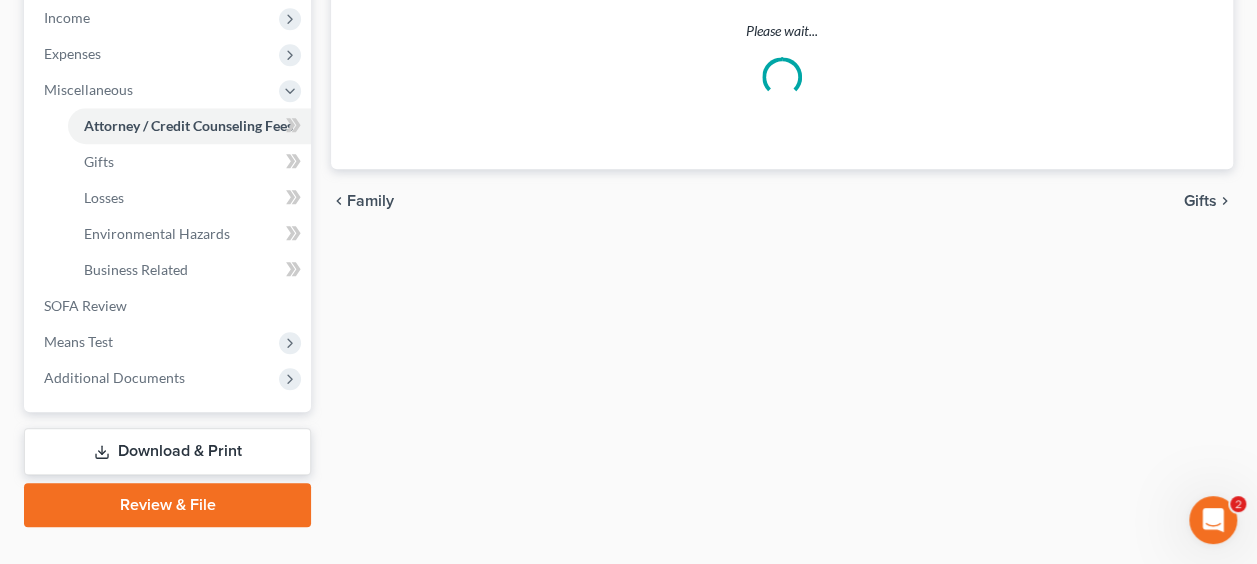 select on "0" 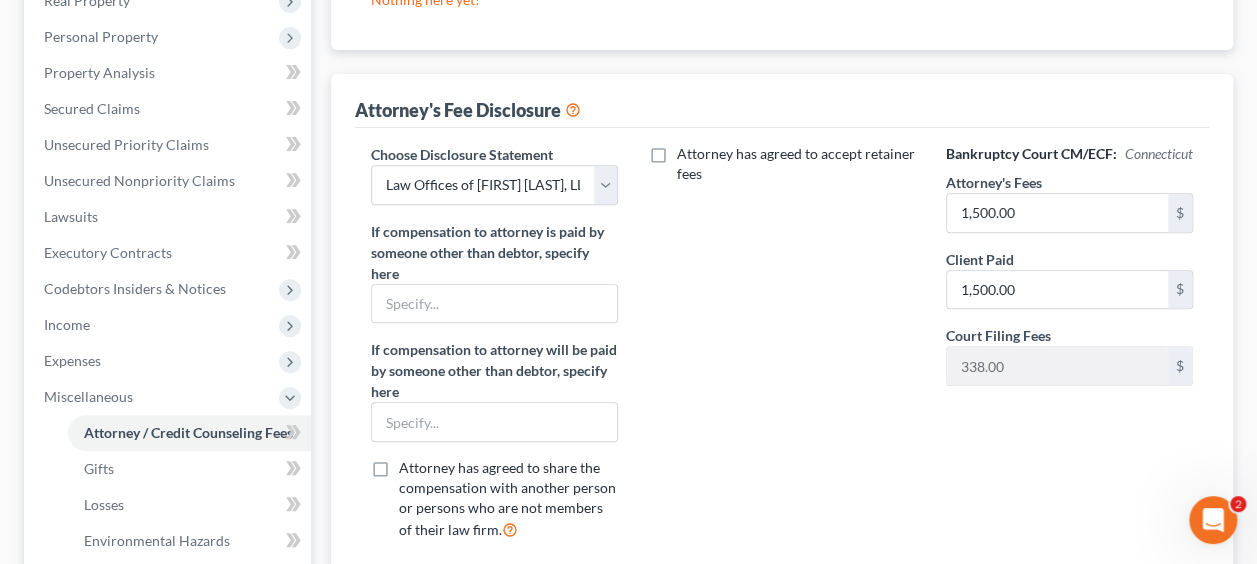 scroll, scrollTop: 676, scrollLeft: 0, axis: vertical 